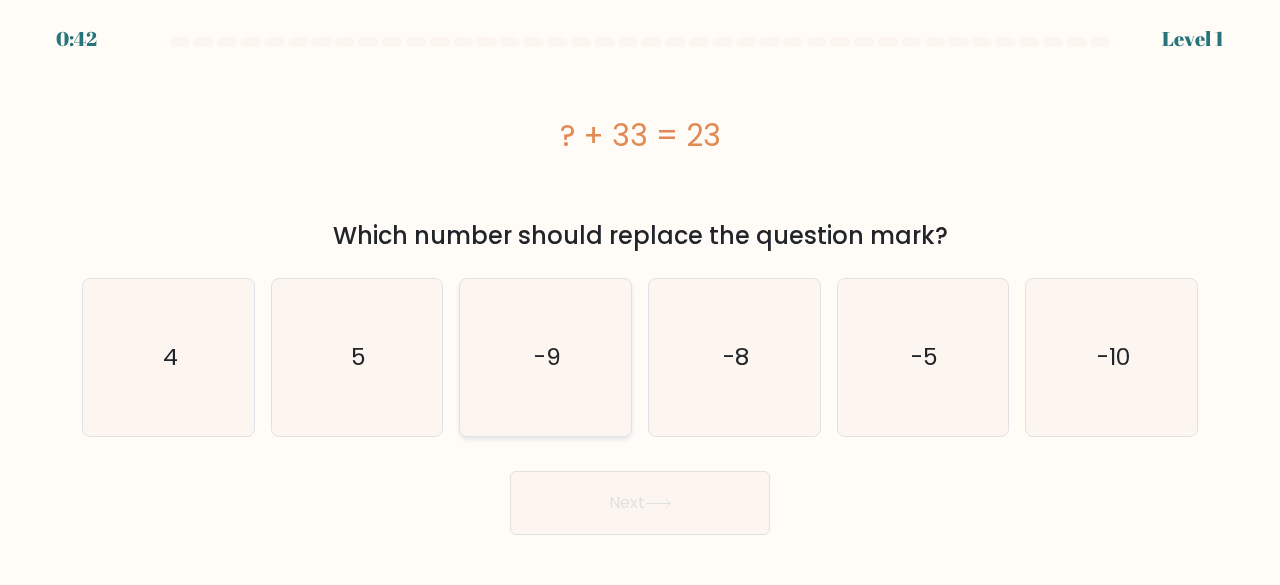 scroll, scrollTop: 0, scrollLeft: 0, axis: both 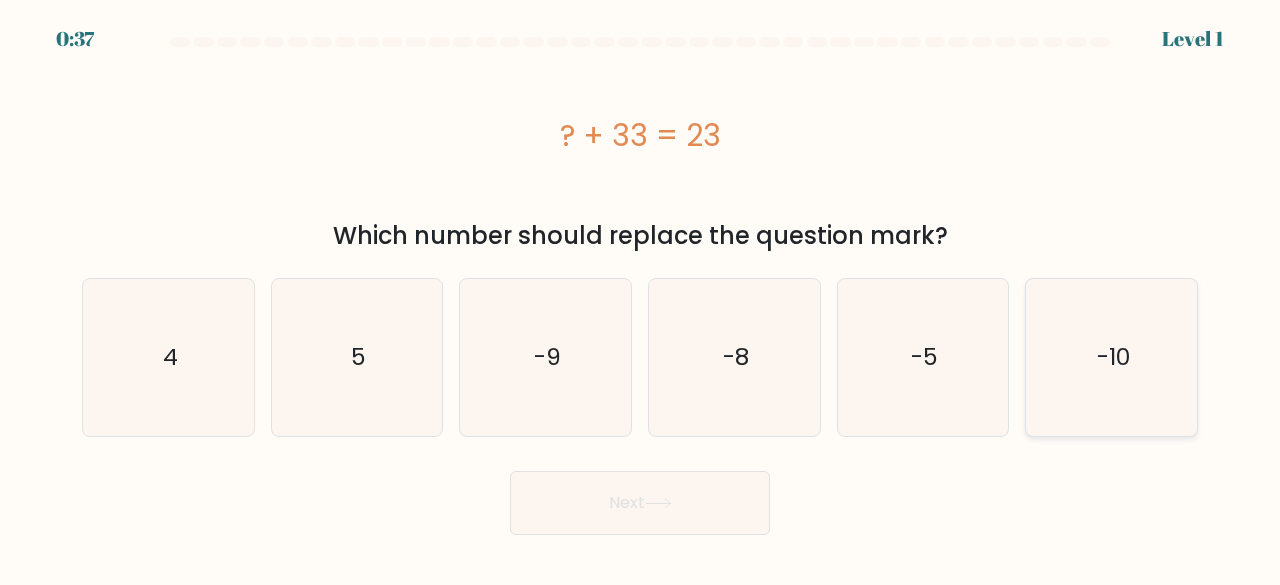 click on "-10" 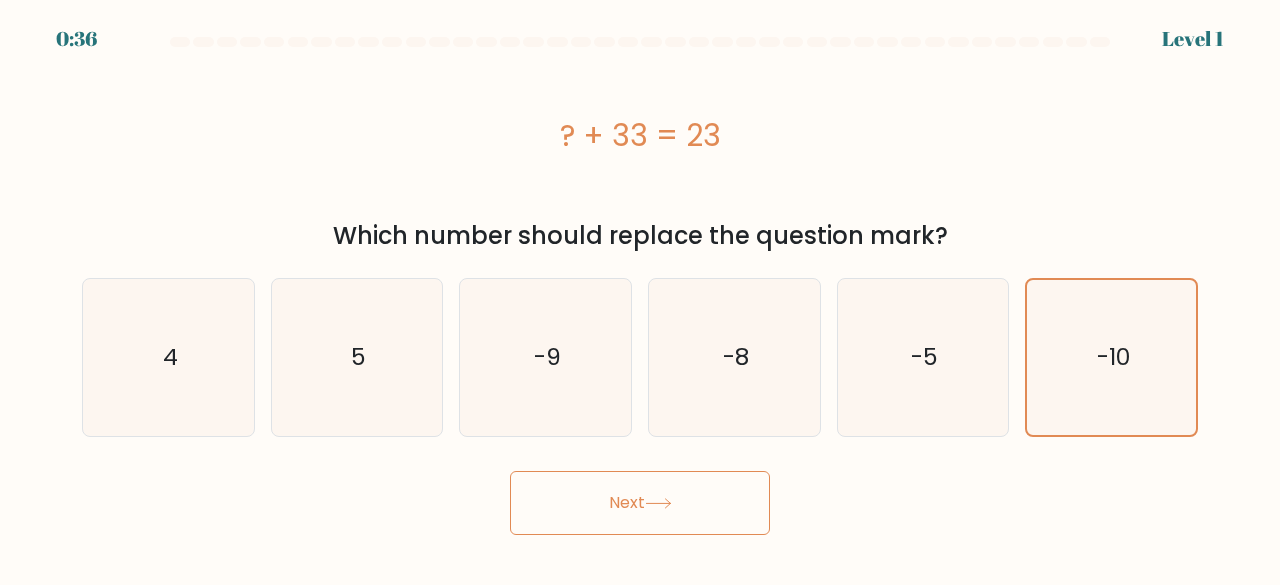 click on "Next" at bounding box center (640, 503) 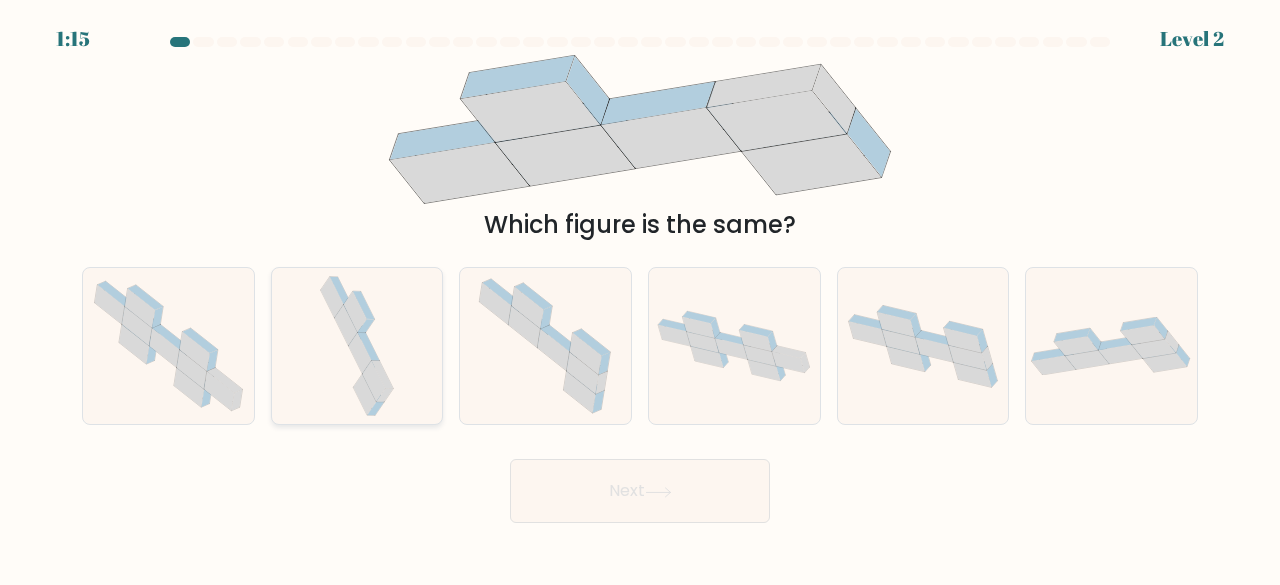 click 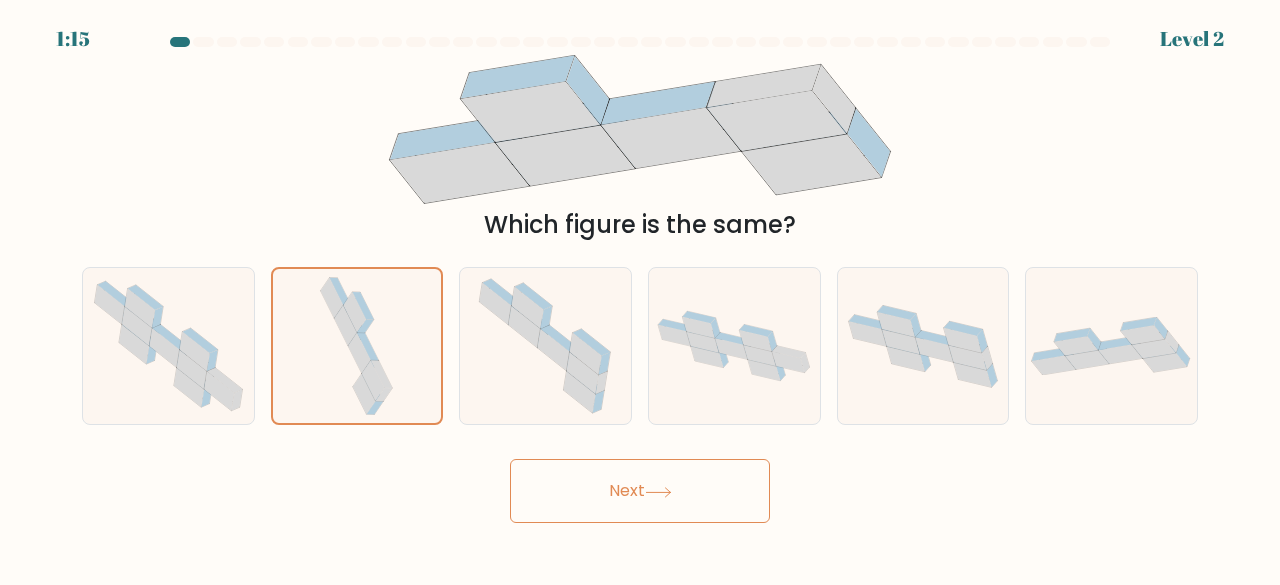 click on "Next" at bounding box center (640, 491) 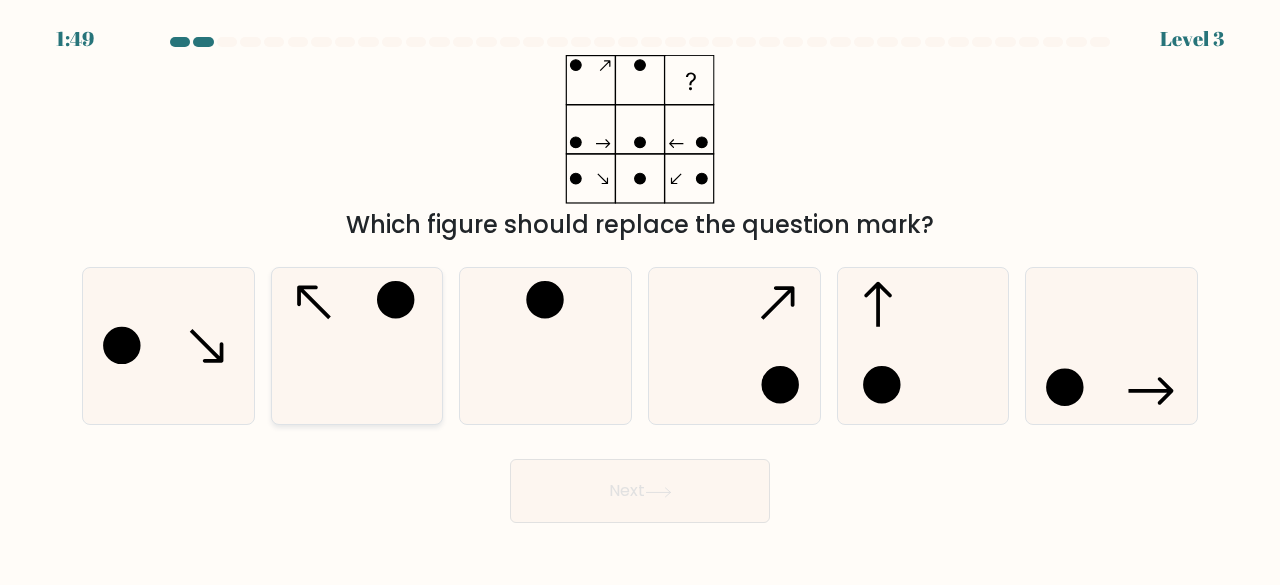 click 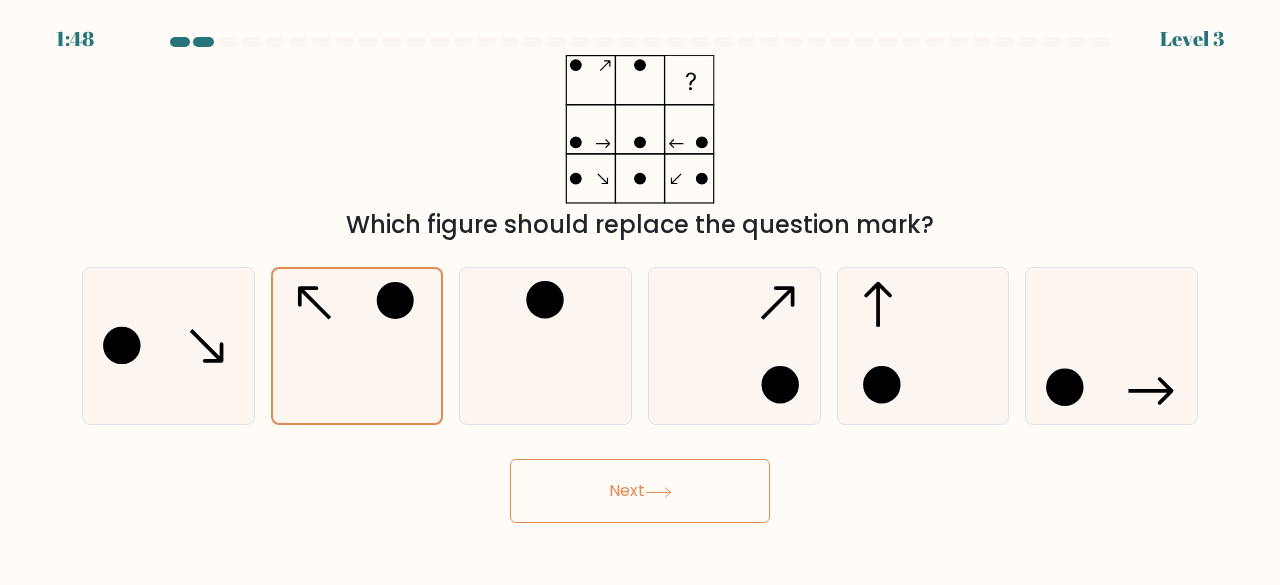 click on "Next" at bounding box center [640, 491] 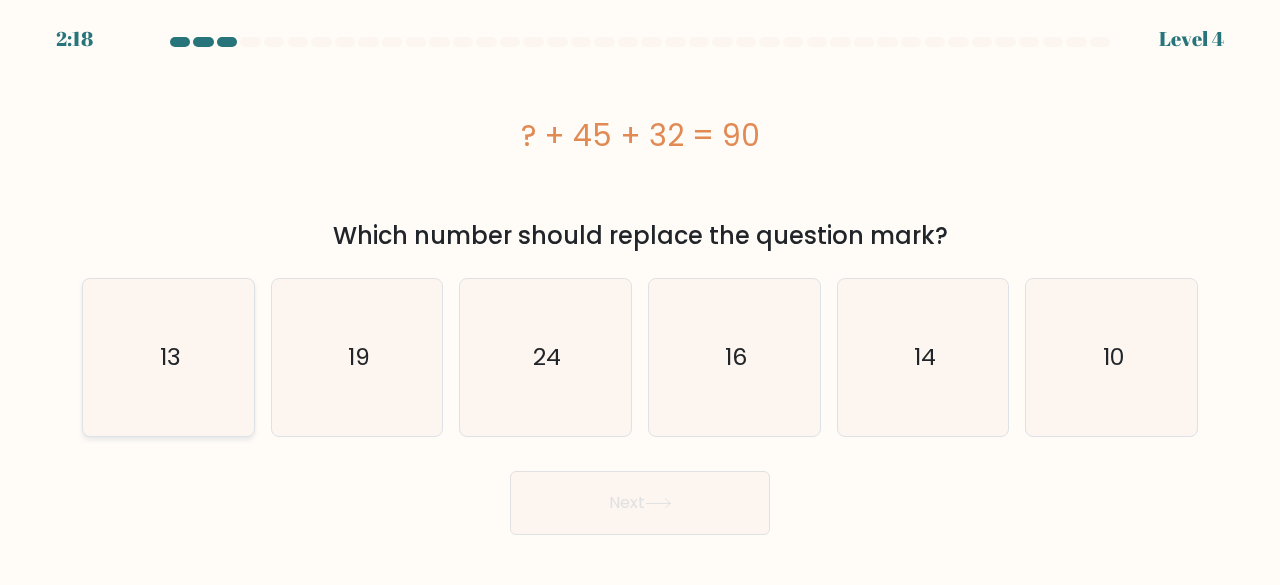 click on "13" 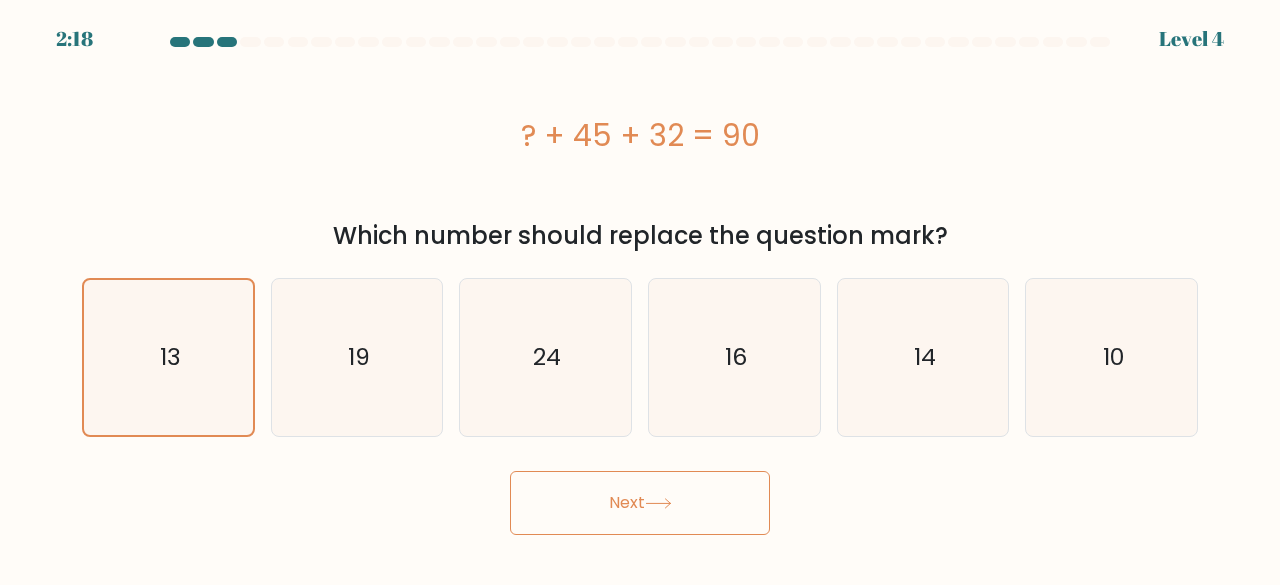 click on "Next" at bounding box center [640, 503] 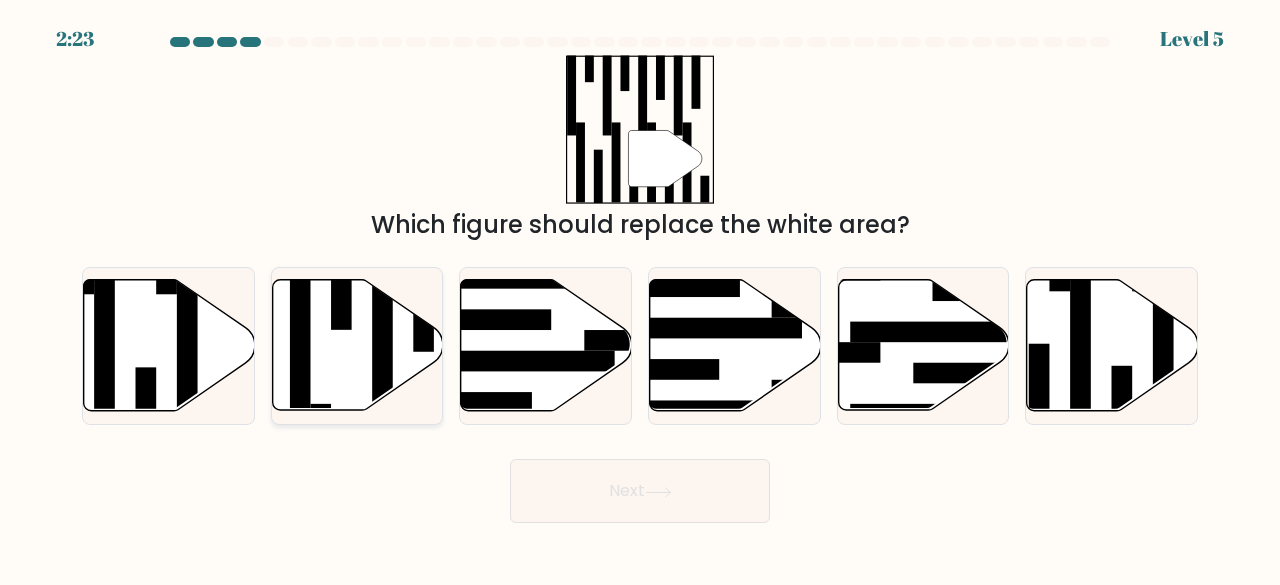 click 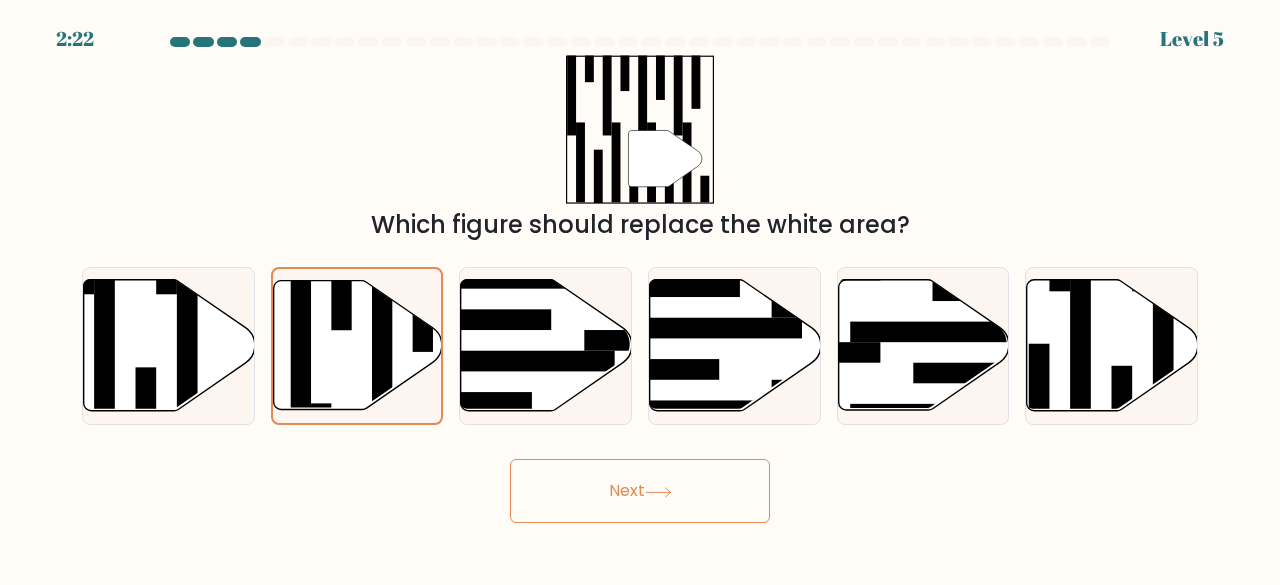 click on "Next" at bounding box center [640, 491] 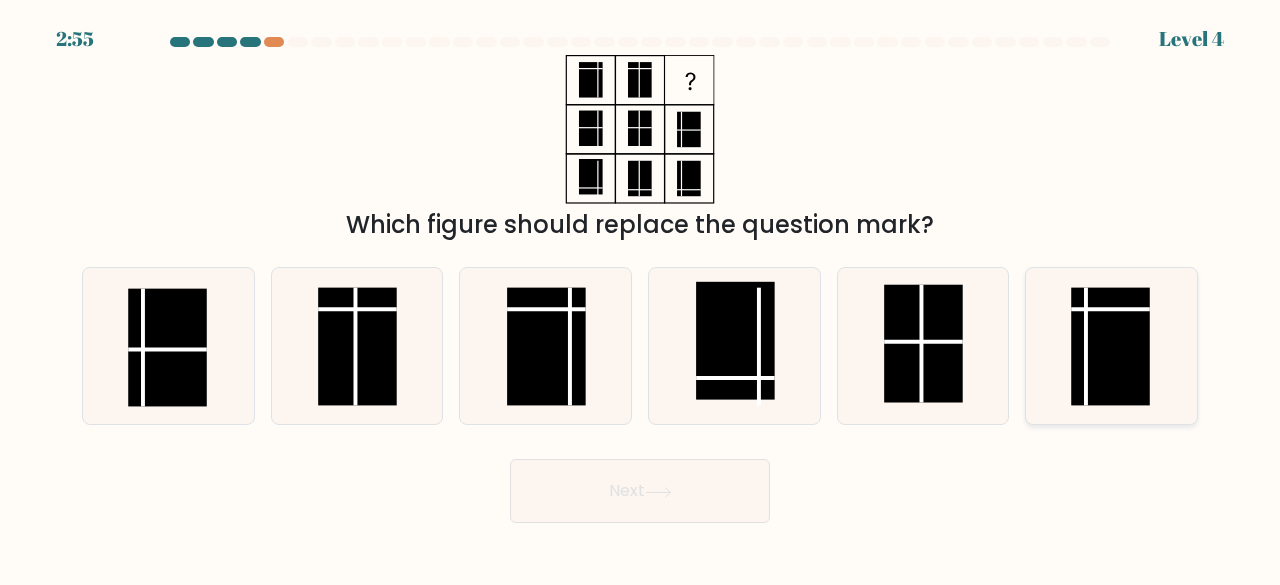click 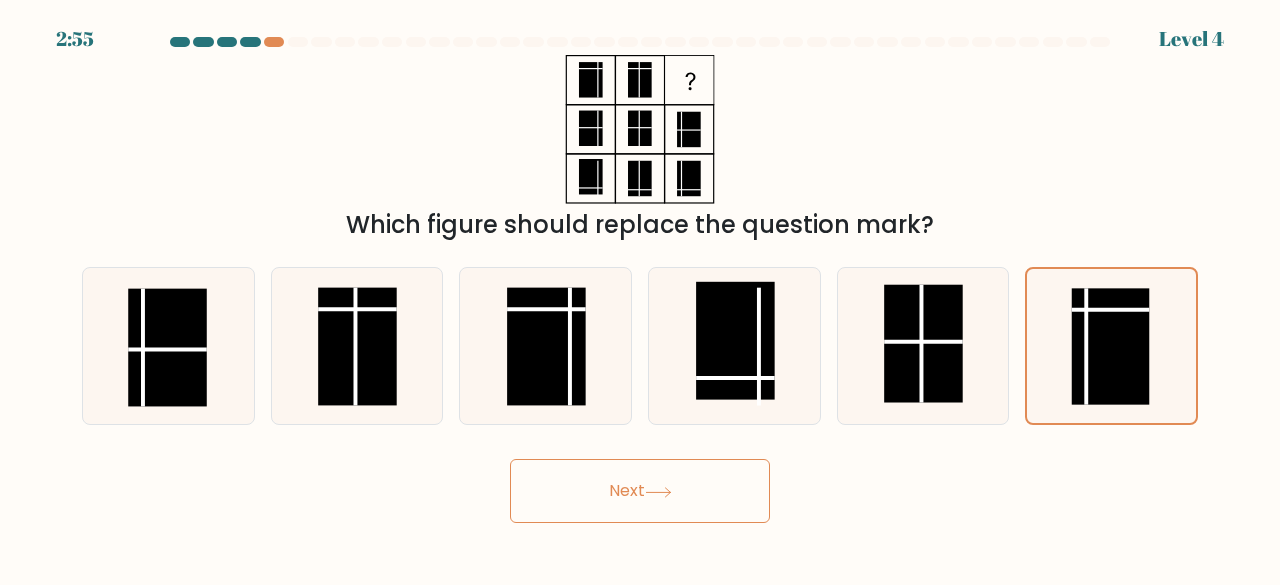 click on "Next" at bounding box center [640, 486] 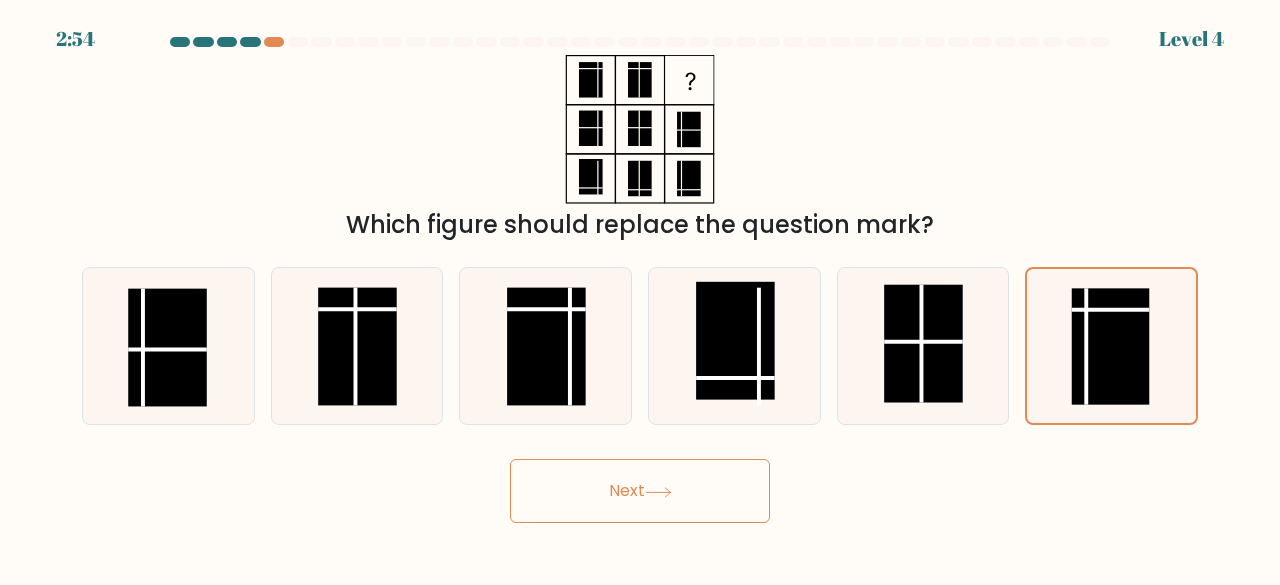 click on "Next" at bounding box center [640, 491] 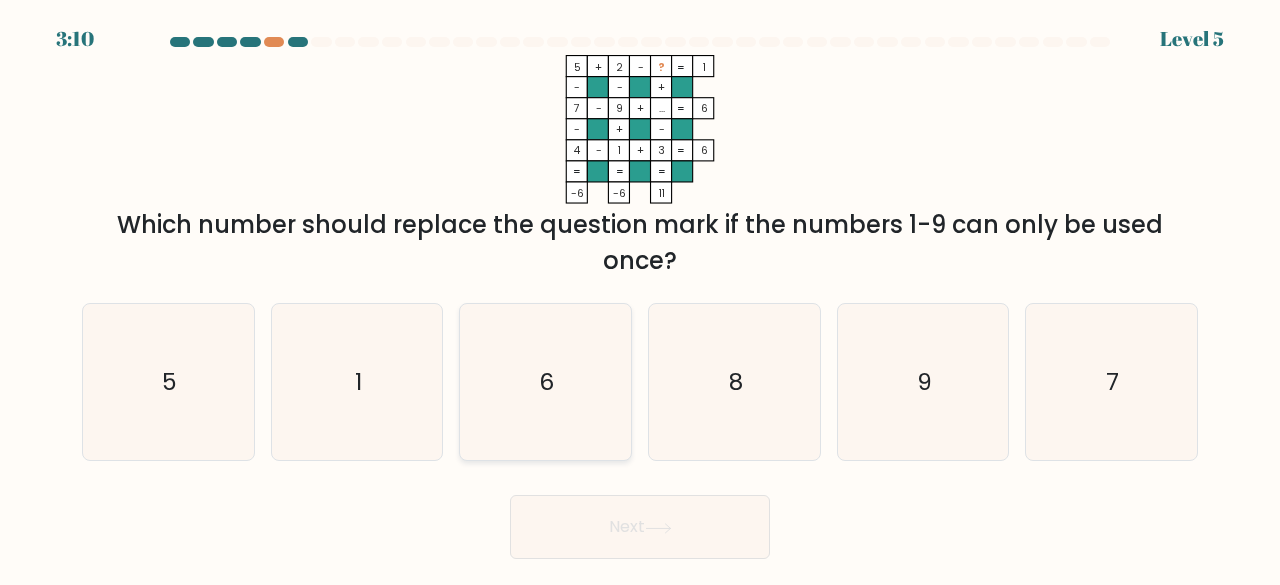 click on "6" 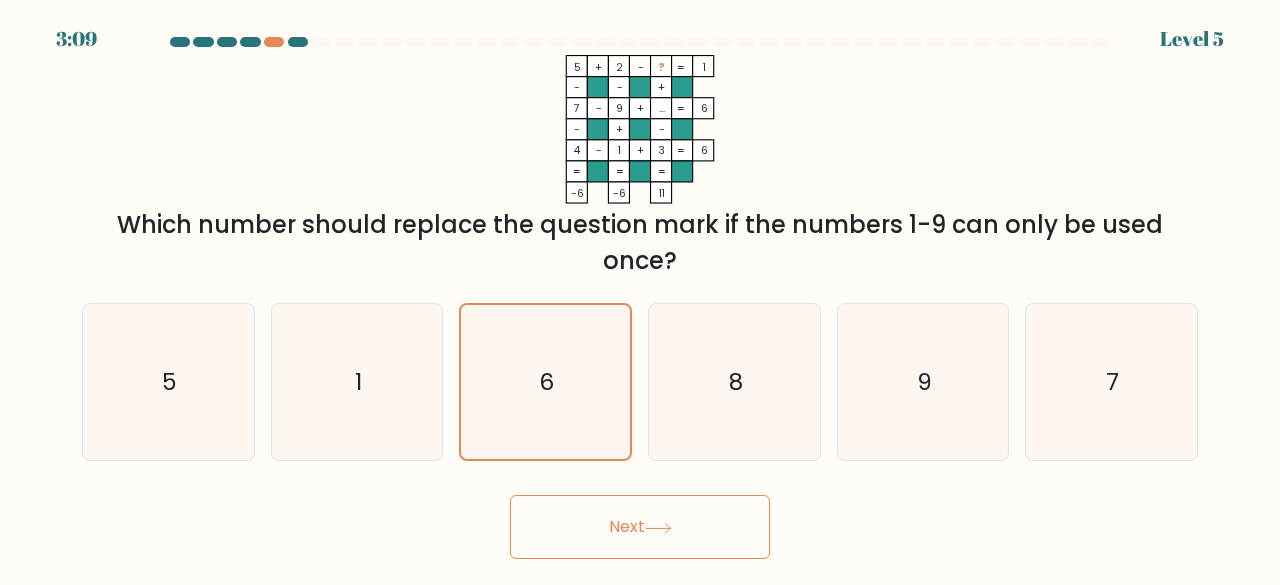click on "Next" at bounding box center [640, 527] 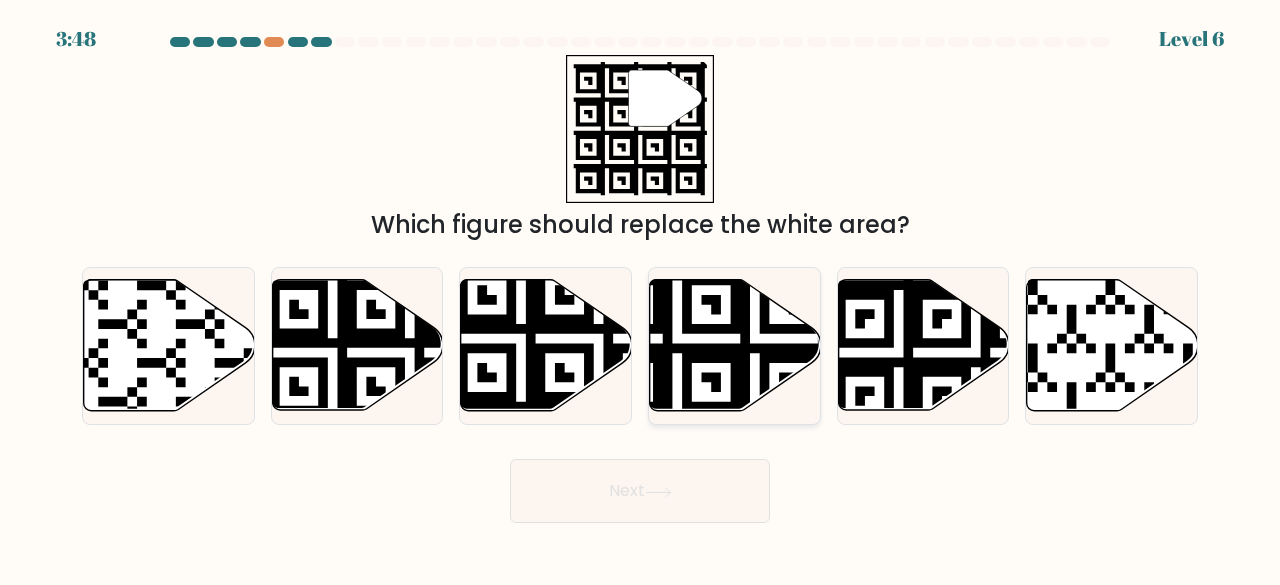 click 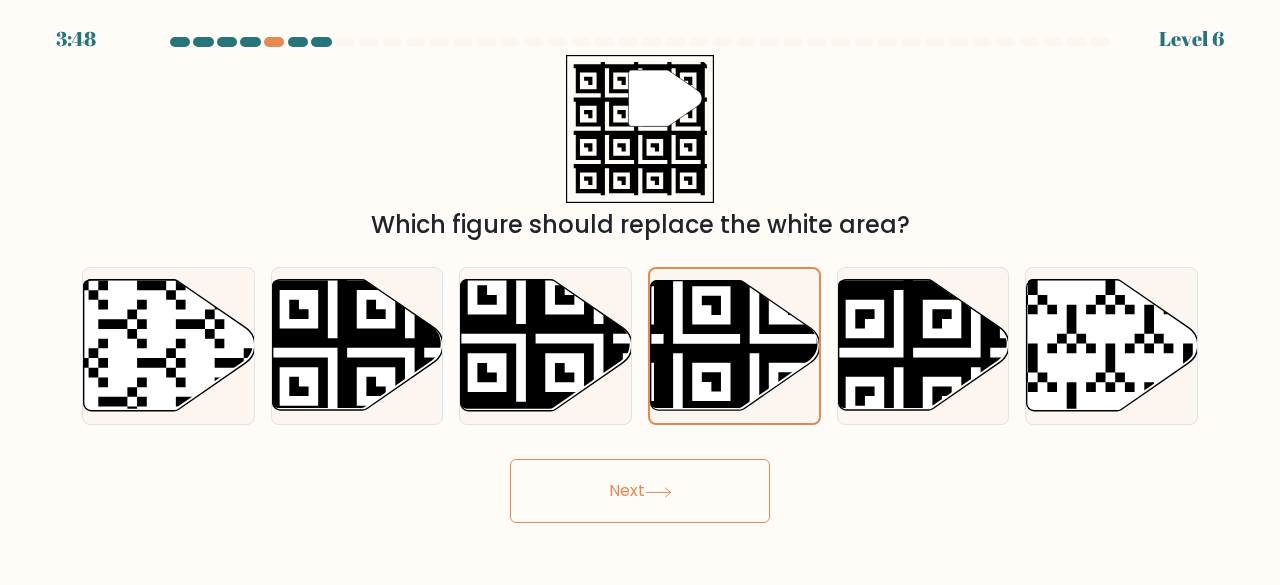 click on "Next" at bounding box center [640, 491] 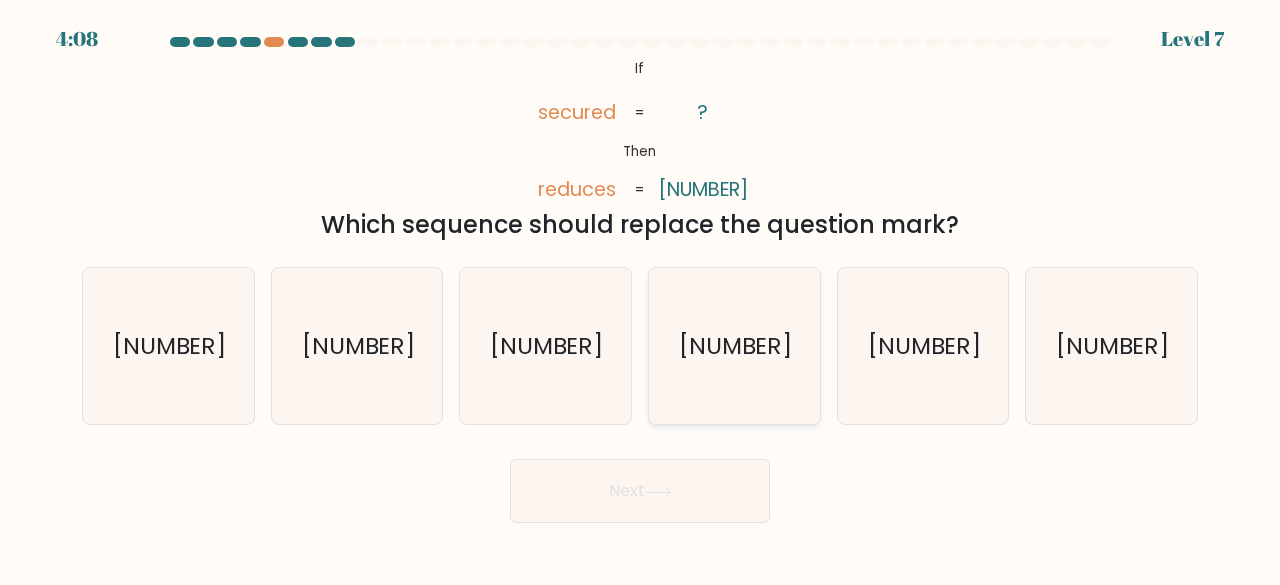 click on "7605469" 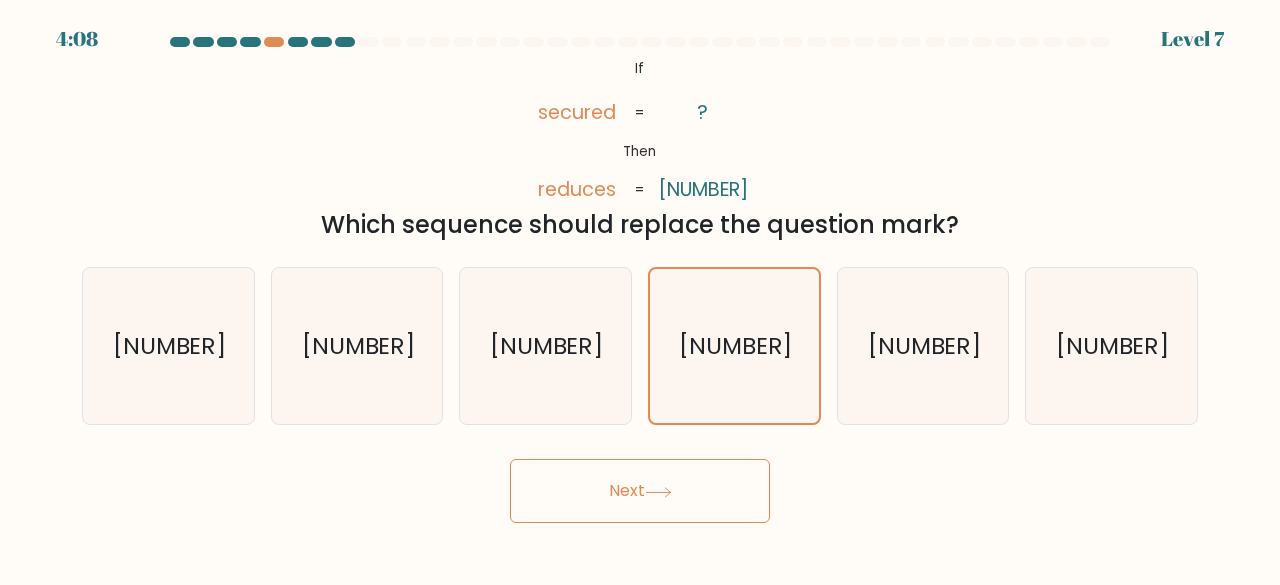 click on "Next" at bounding box center (640, 491) 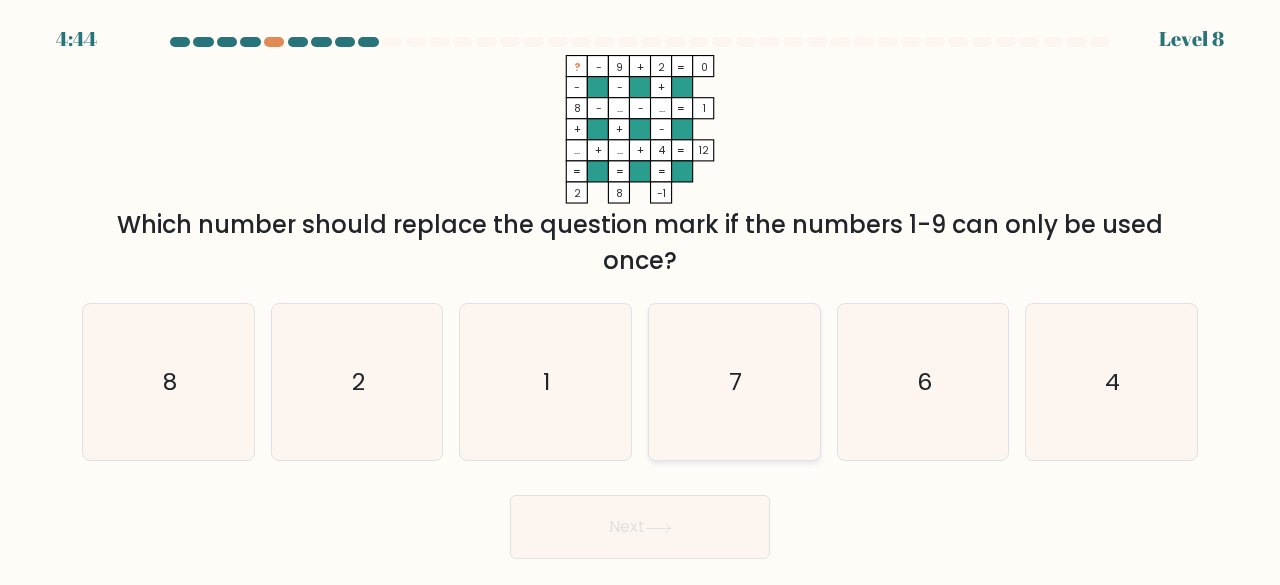 click on "7" 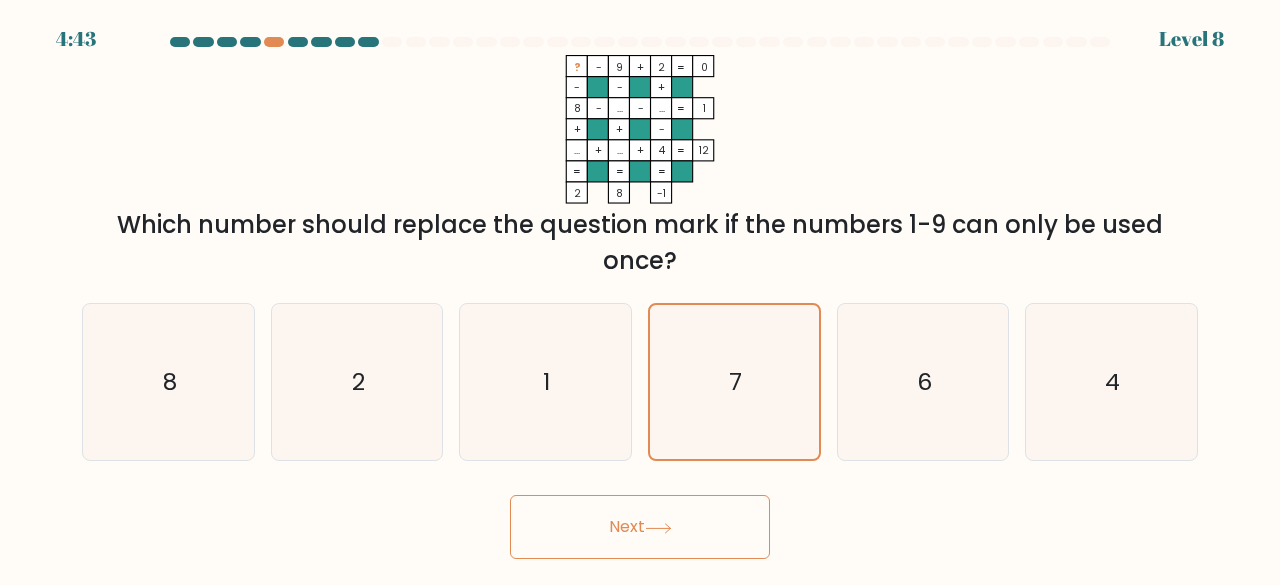 click on "Next" at bounding box center [640, 527] 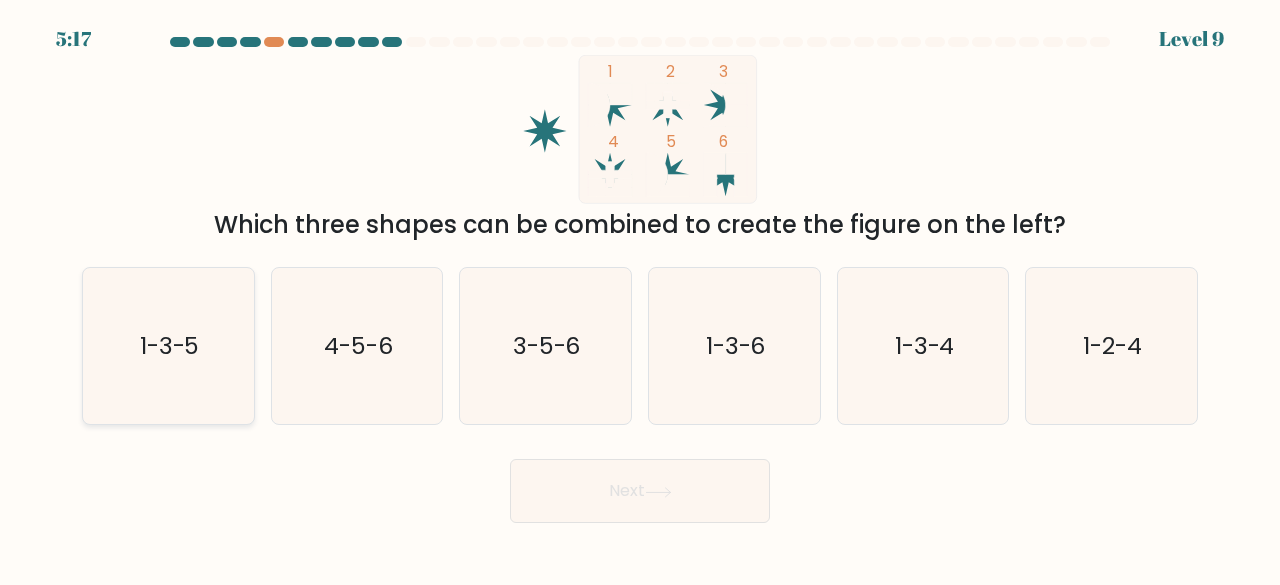 click on "1-3-5" 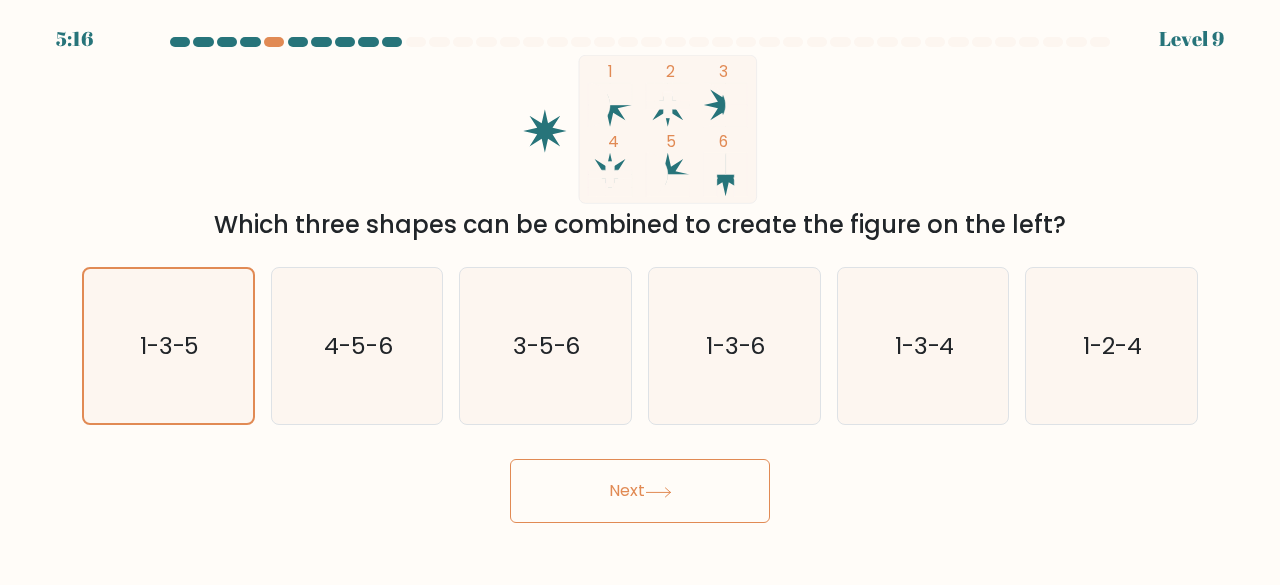 click on "Next" at bounding box center [640, 491] 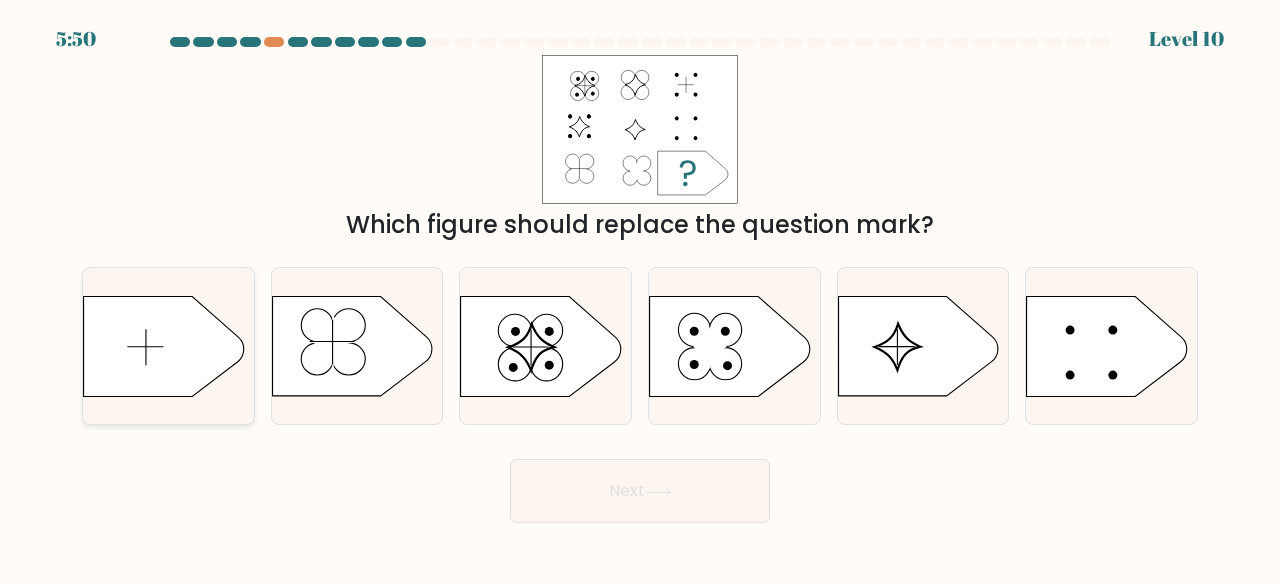 click 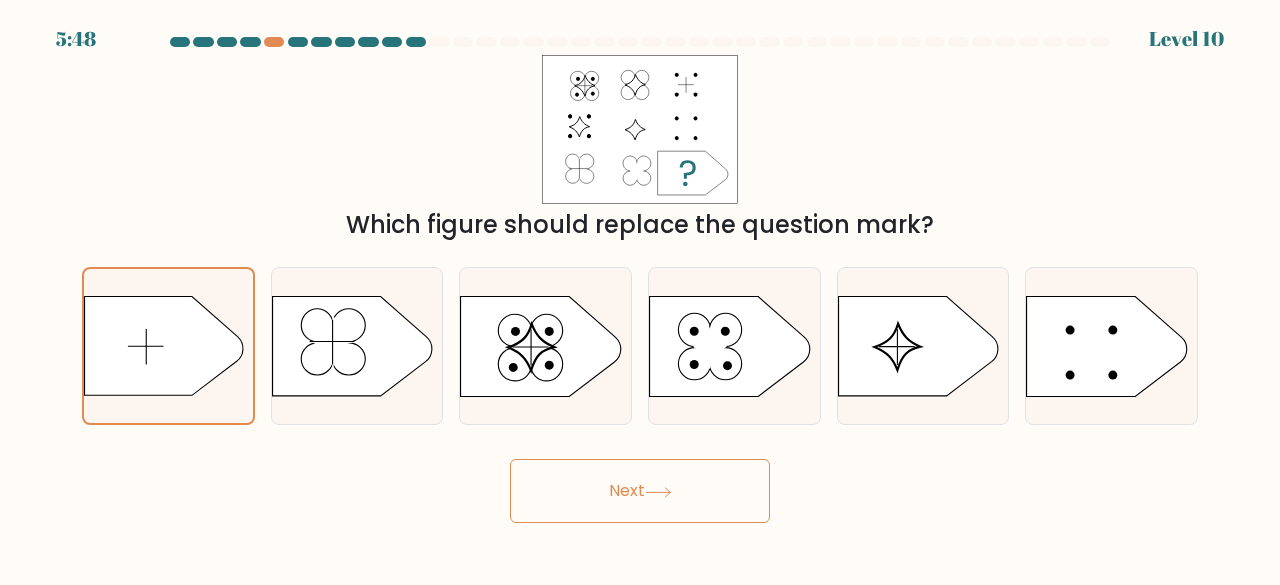 click 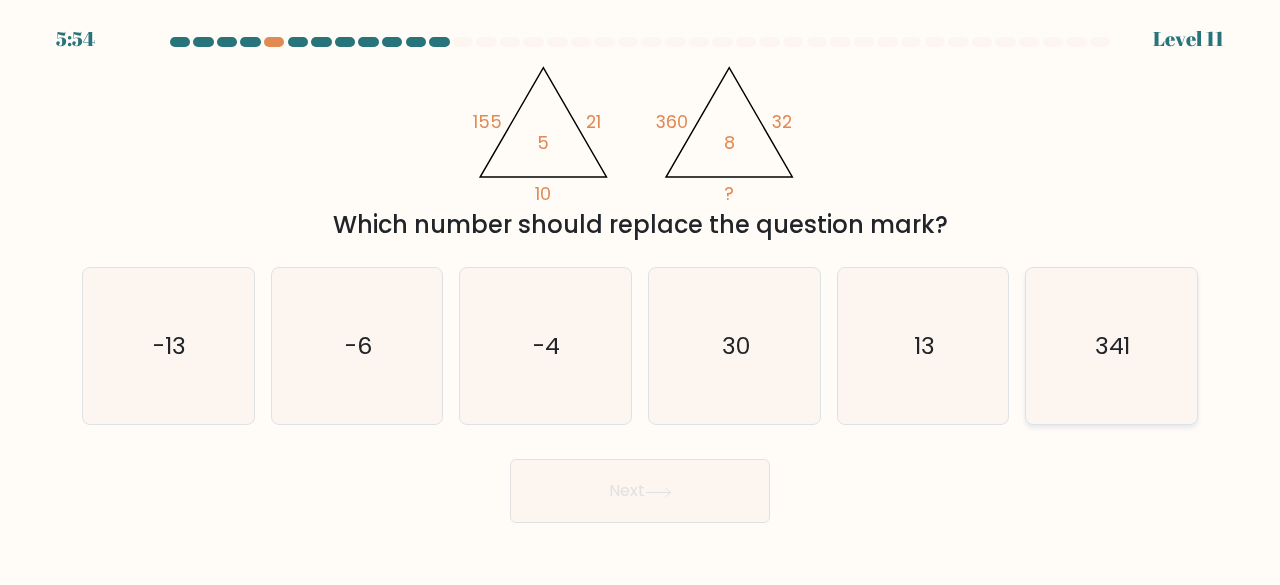 click on "341" 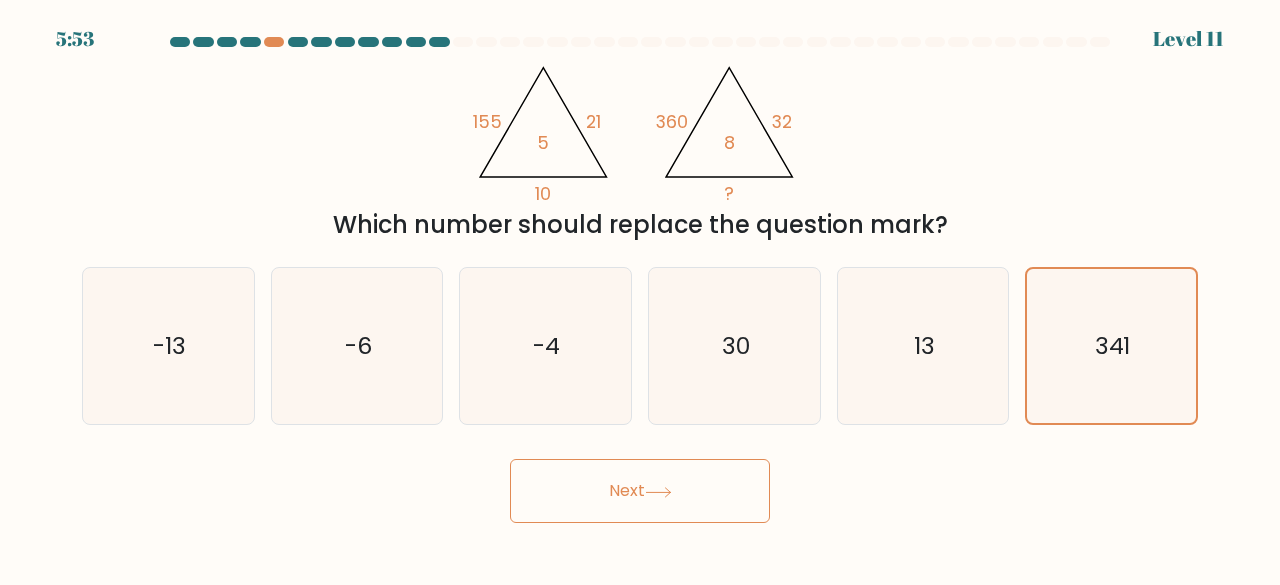 click on "Next" at bounding box center [640, 491] 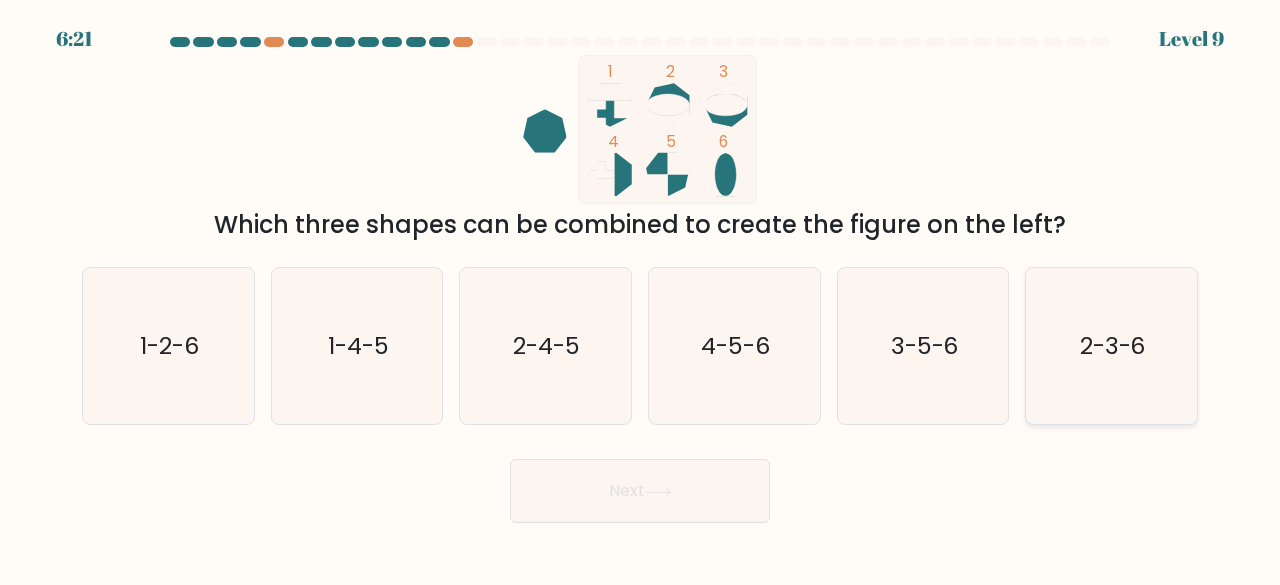 click on "2-3-6" 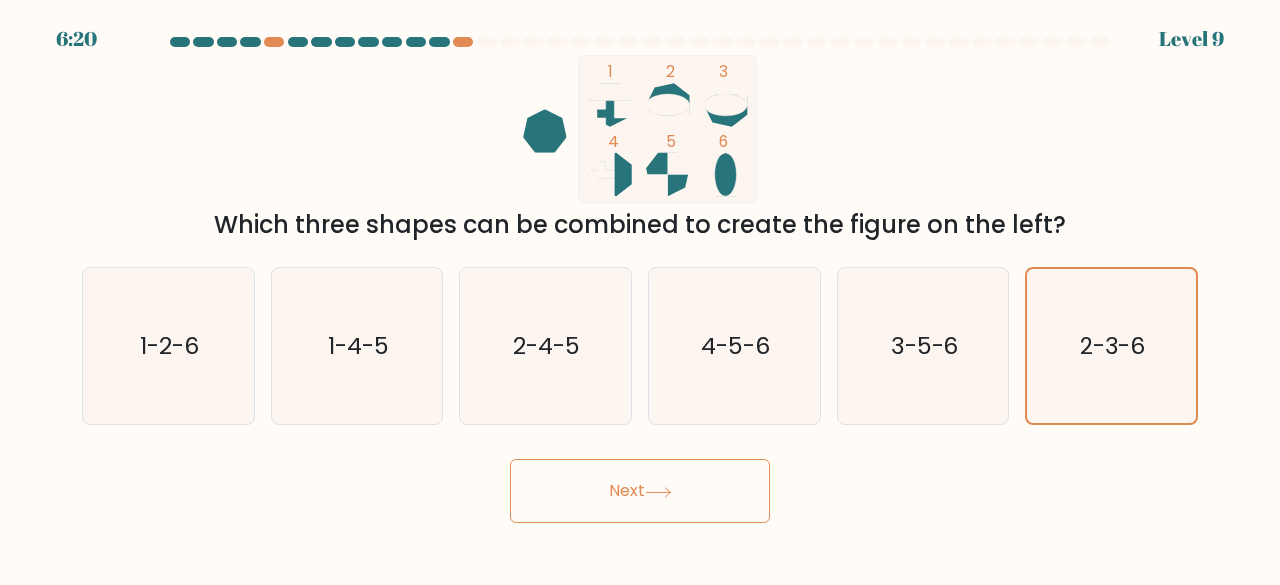 click on "Next" at bounding box center (640, 491) 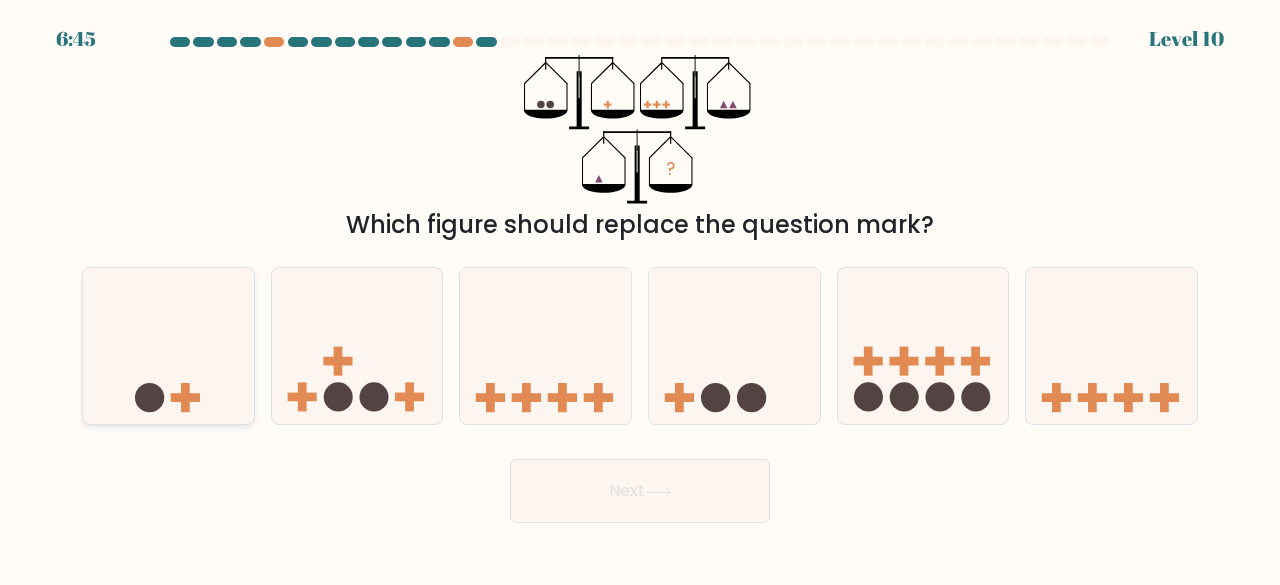 click 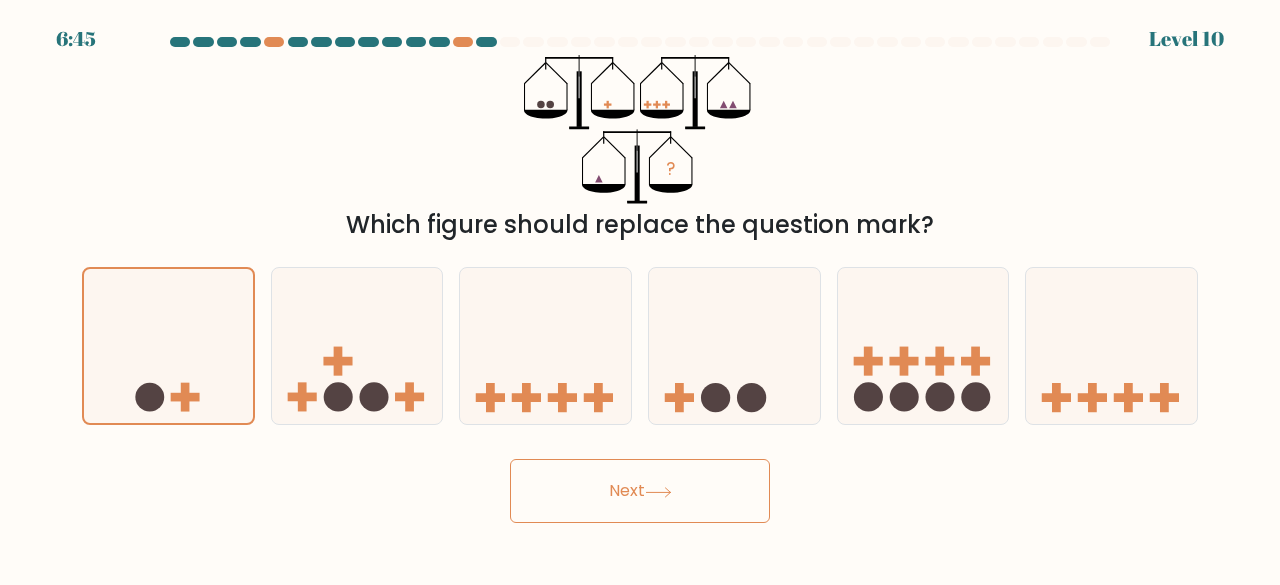 click on "Next" at bounding box center [640, 491] 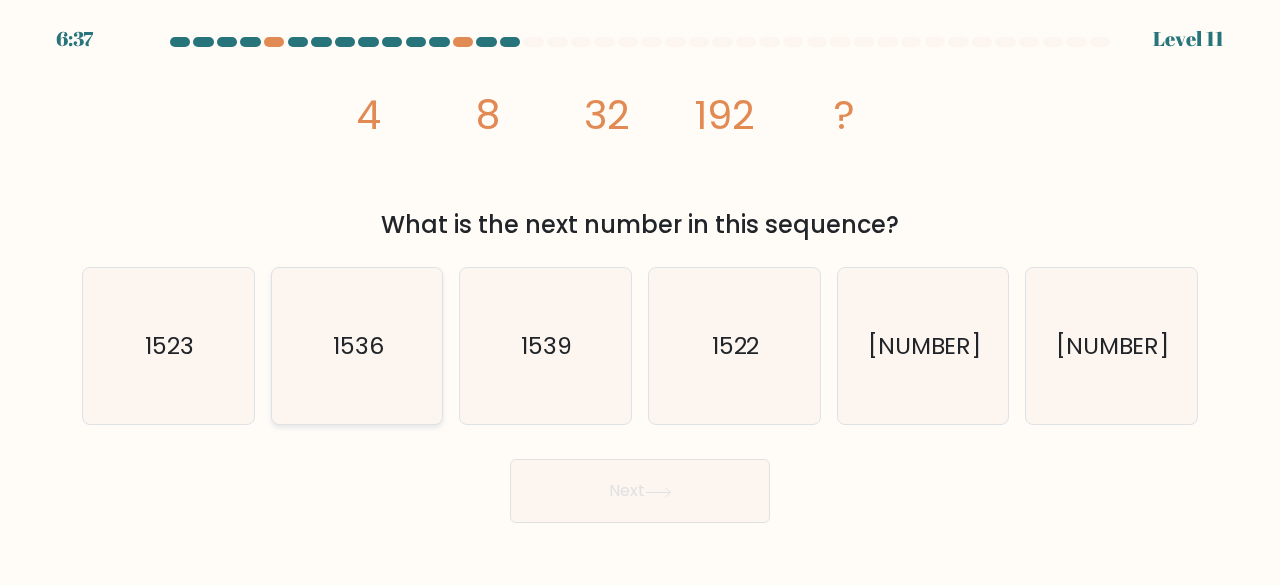 click on "1536" 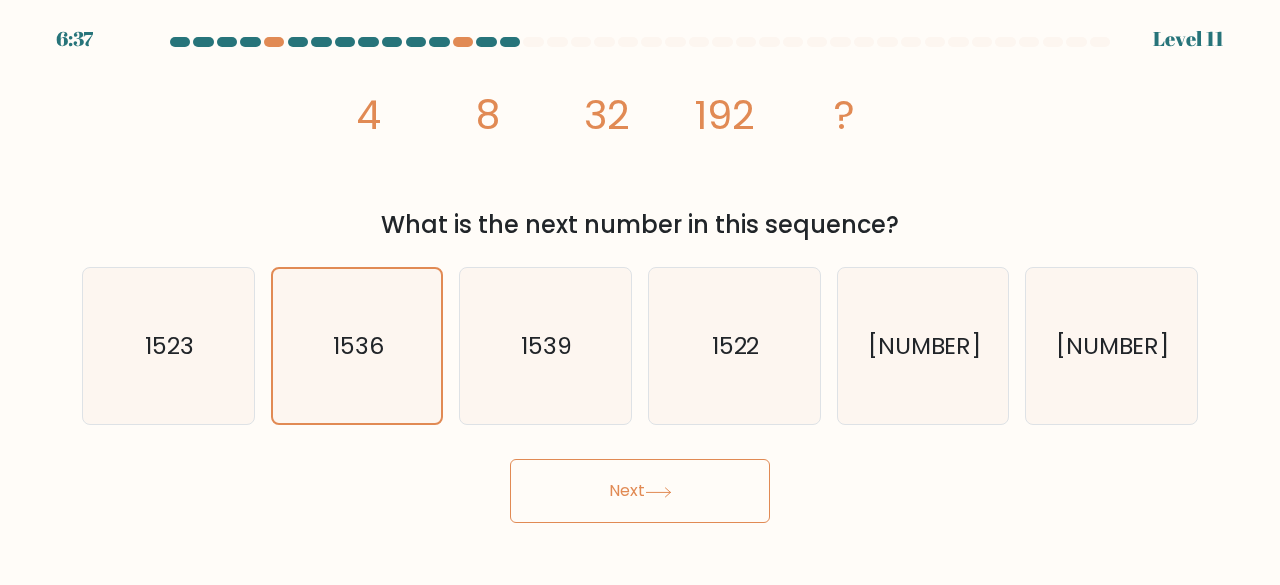 click on "6:37
Level 11" at bounding box center [640, 292] 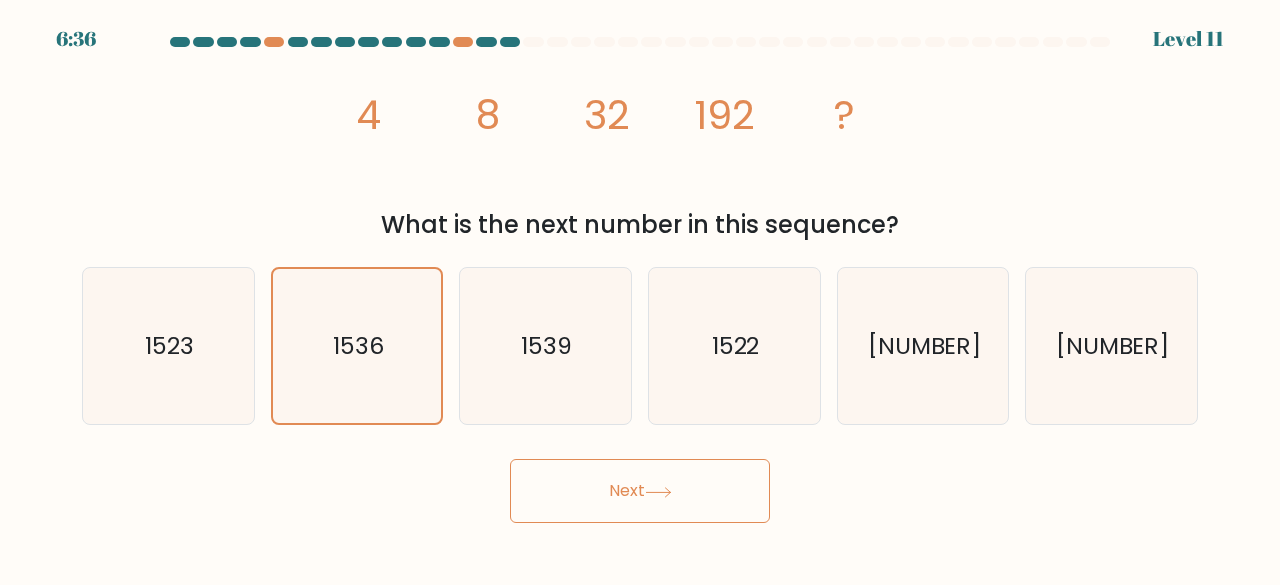 click on "Next" at bounding box center (640, 491) 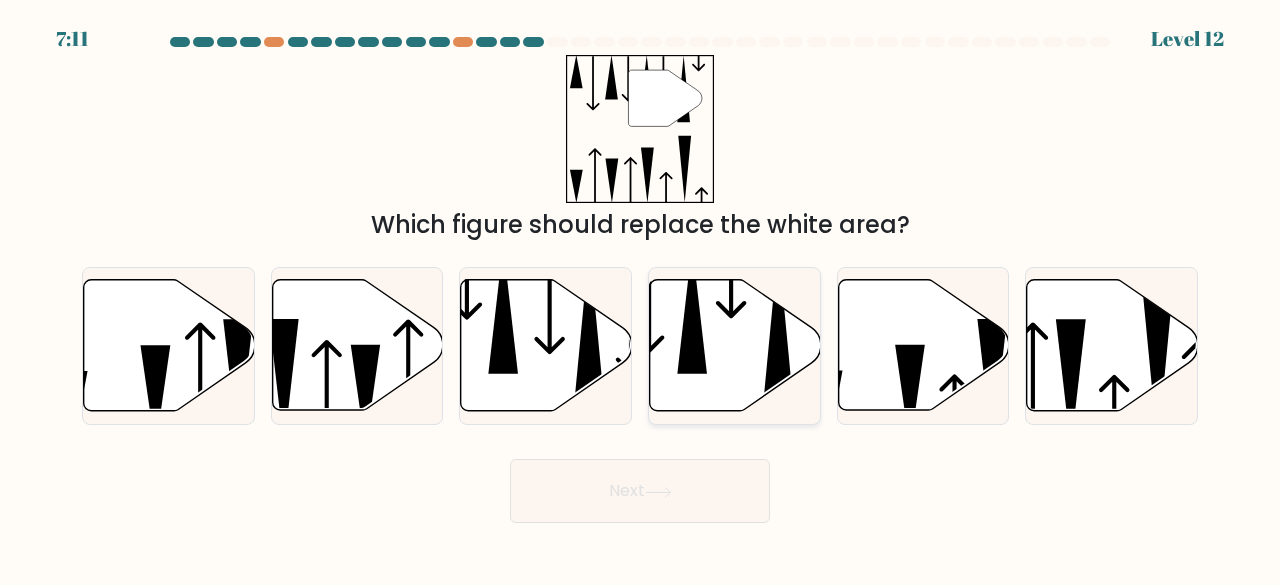 click 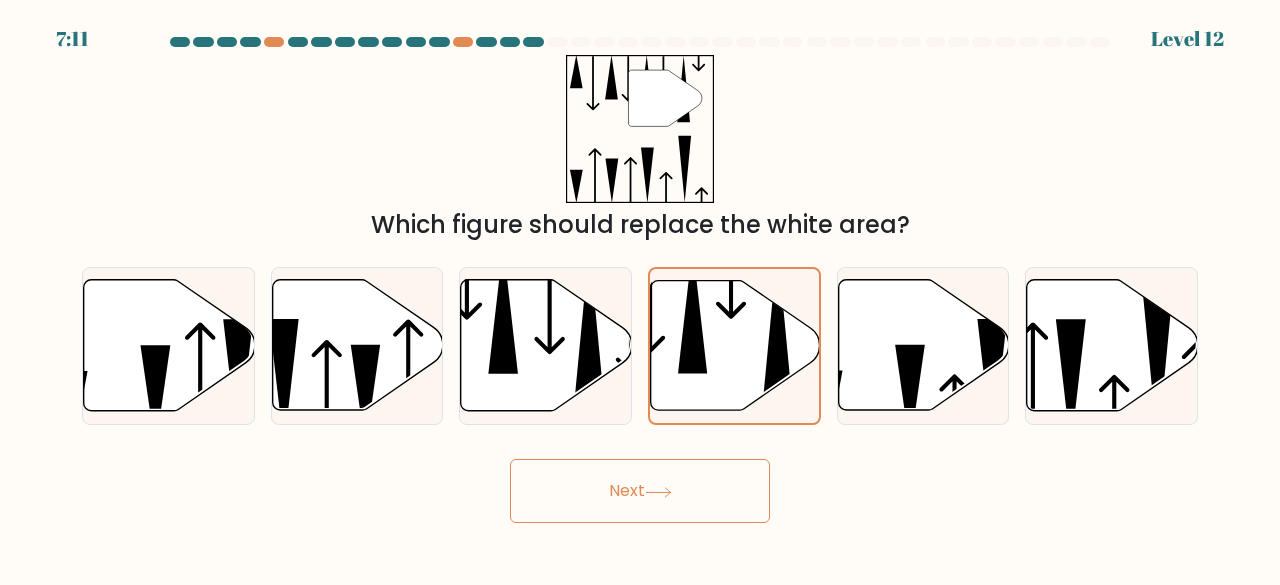 click on "Next" at bounding box center [640, 491] 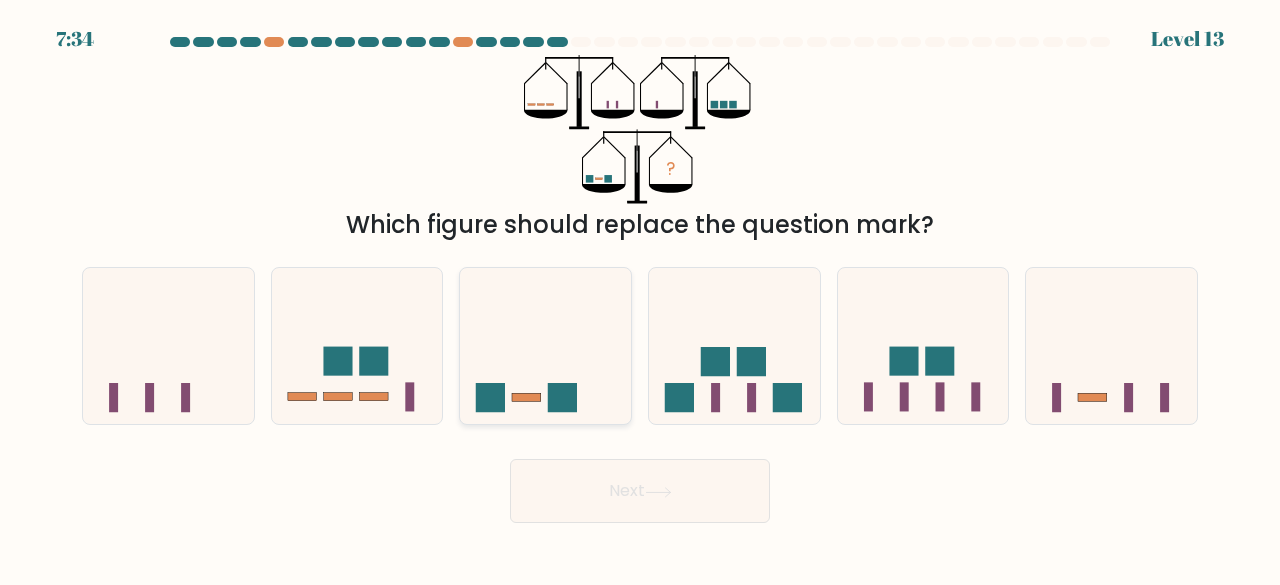 click 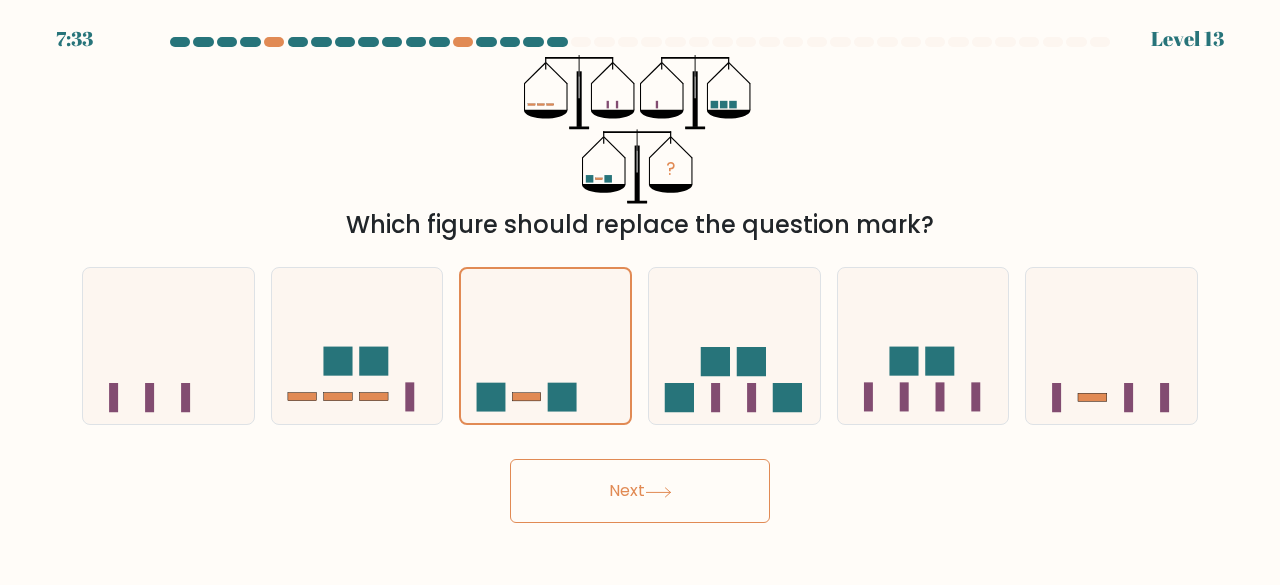 click on "Next" at bounding box center [640, 491] 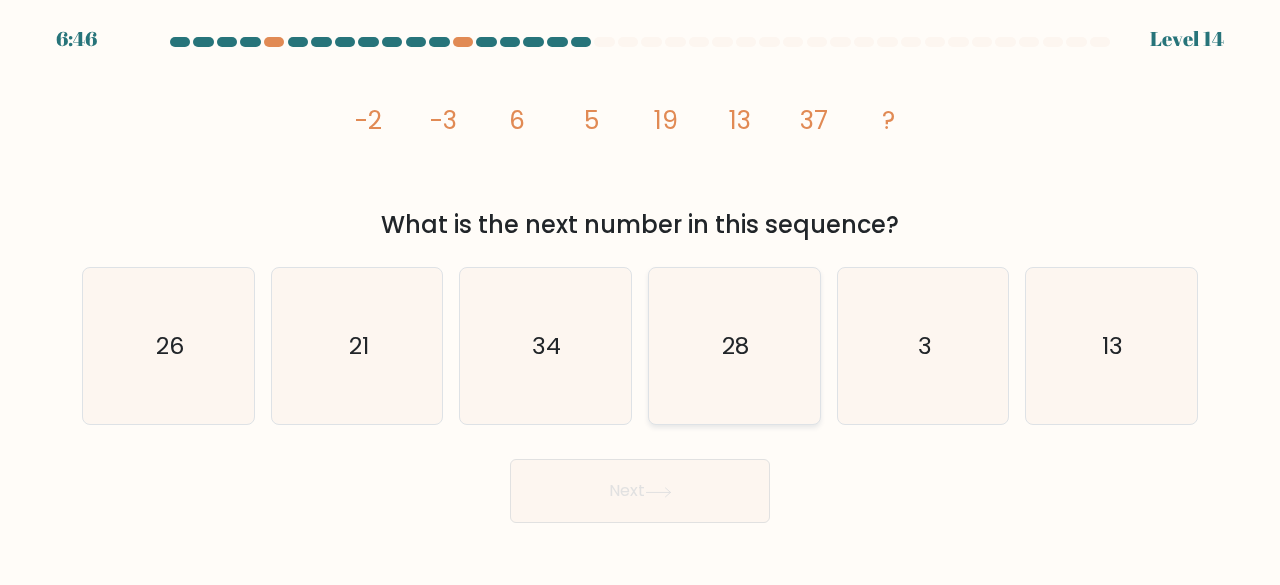 click on "28" 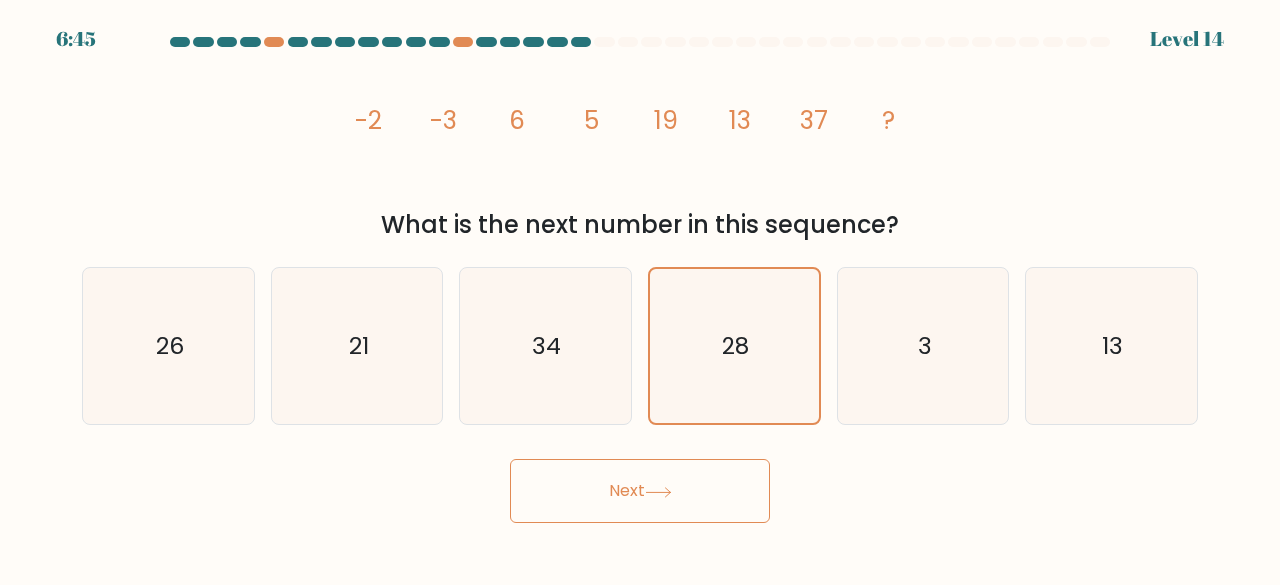 click on "Next" at bounding box center [640, 491] 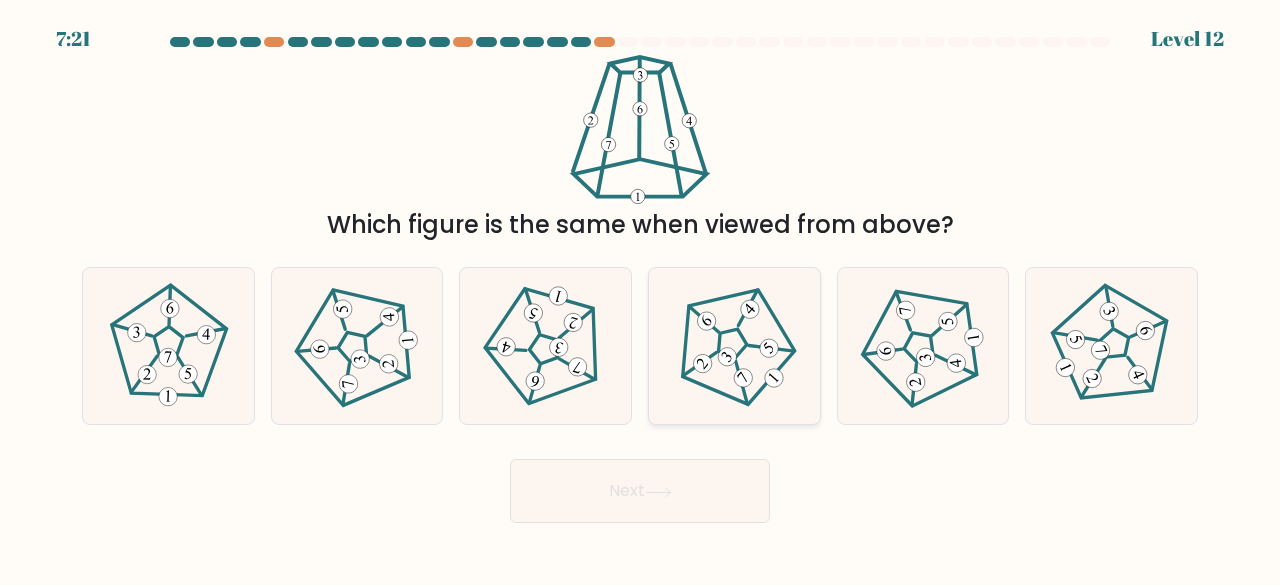 click 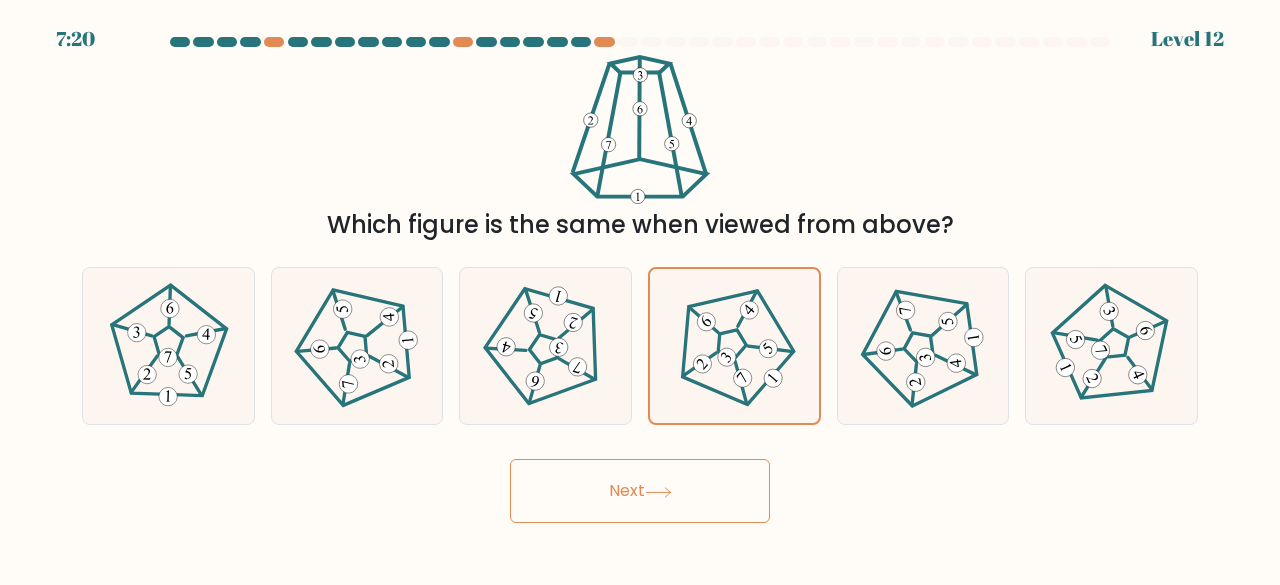click on "Next" at bounding box center (640, 491) 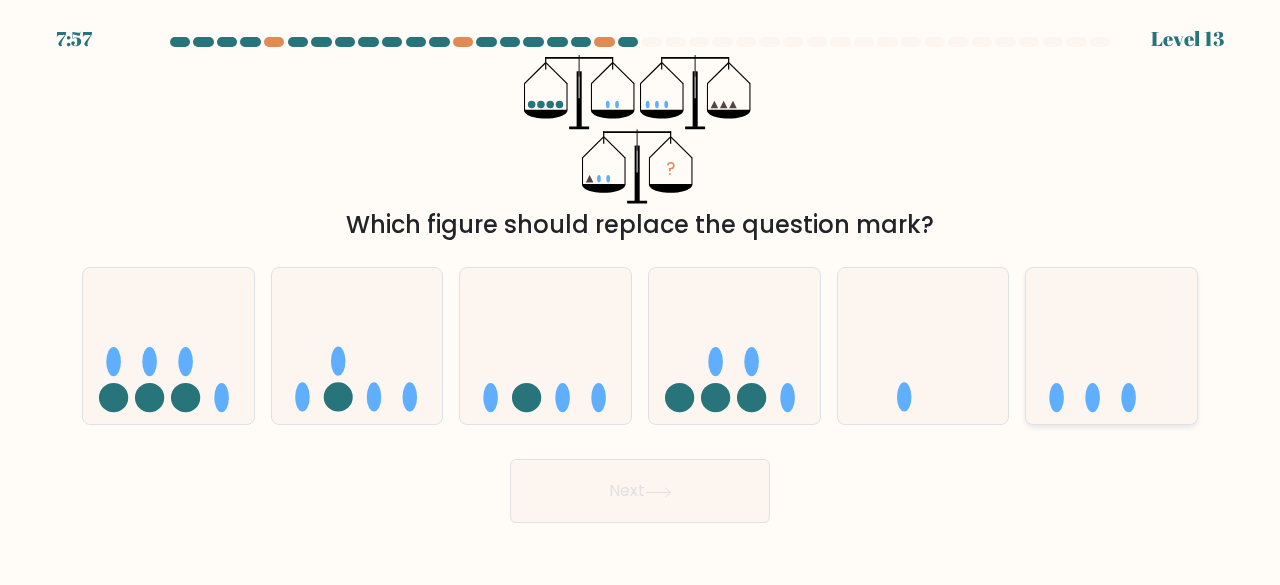 click 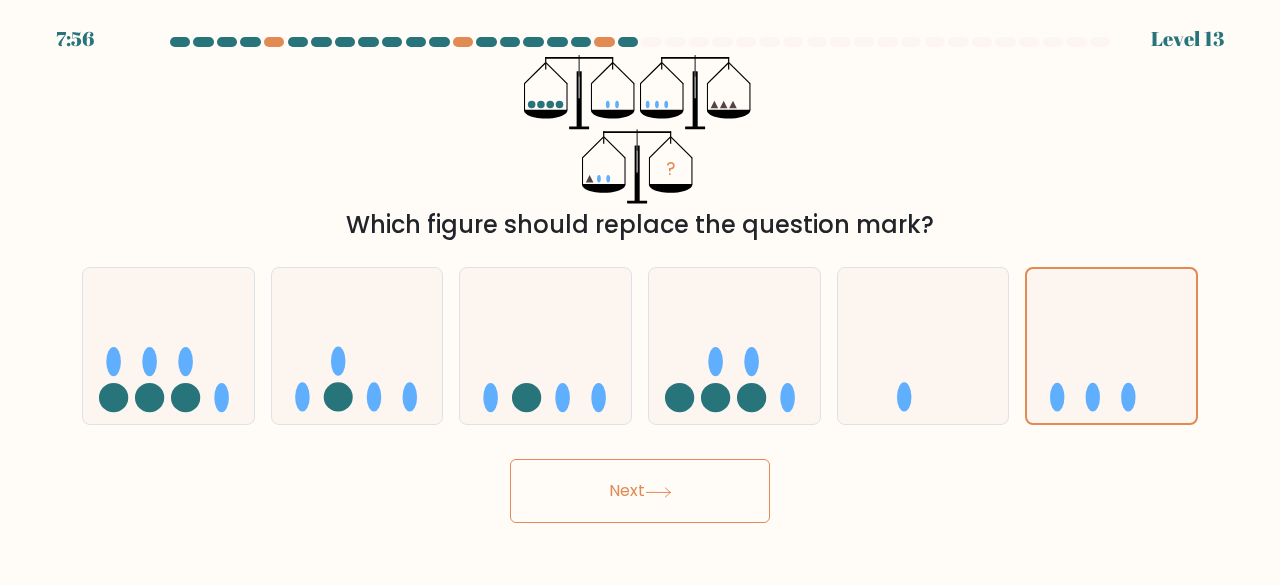 click on "Next" at bounding box center (640, 491) 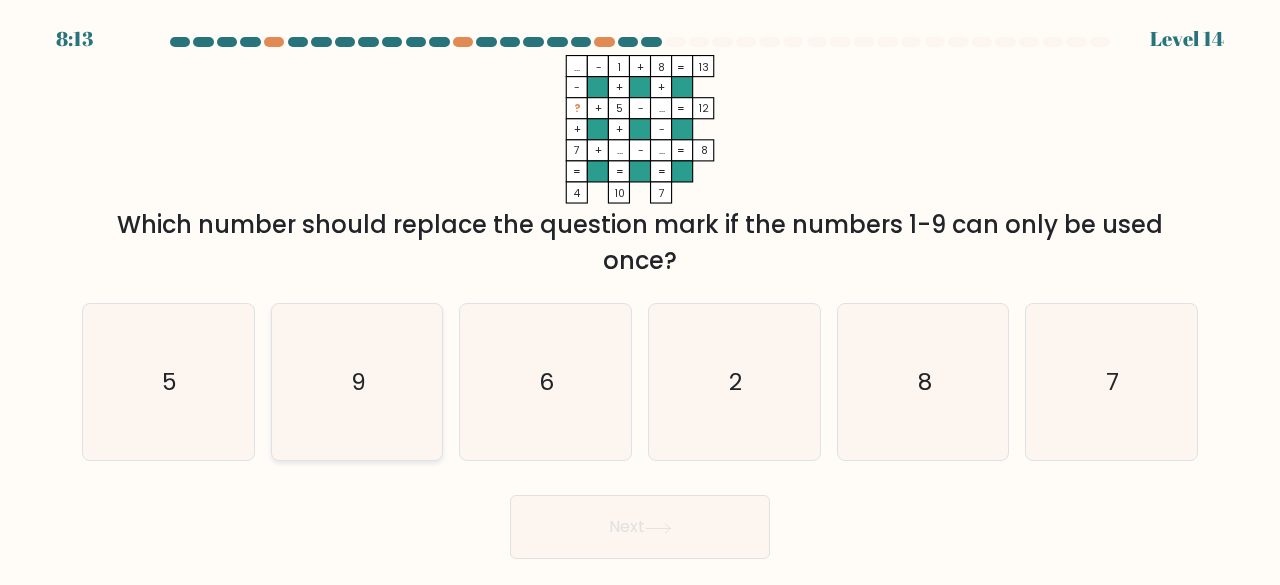 click on "9" 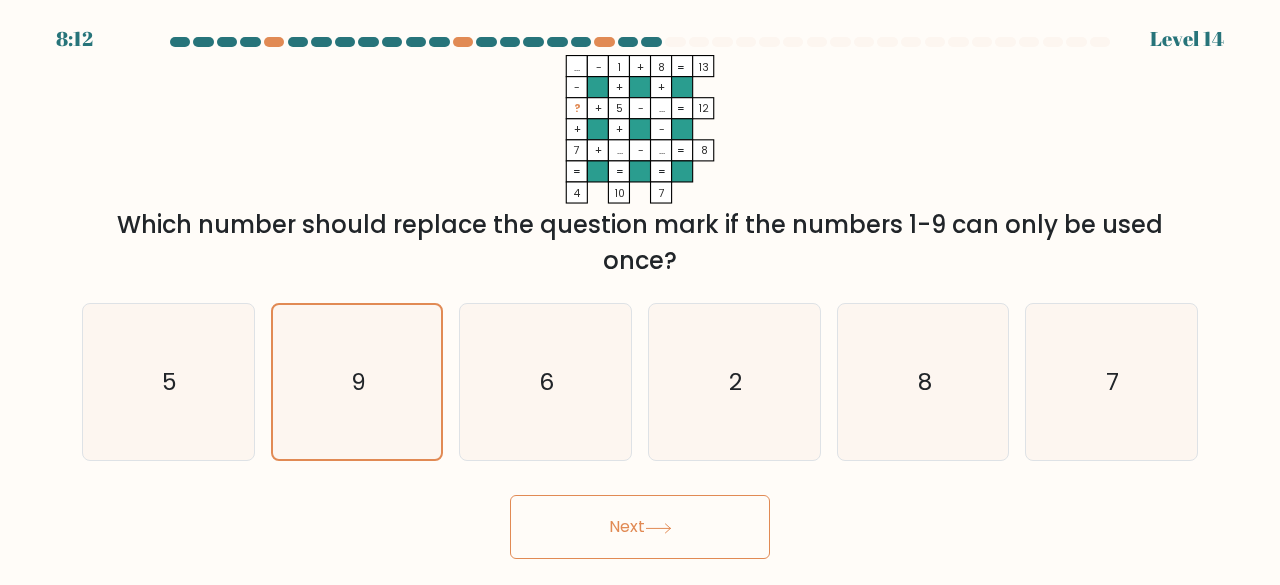 click on "Next" at bounding box center (640, 527) 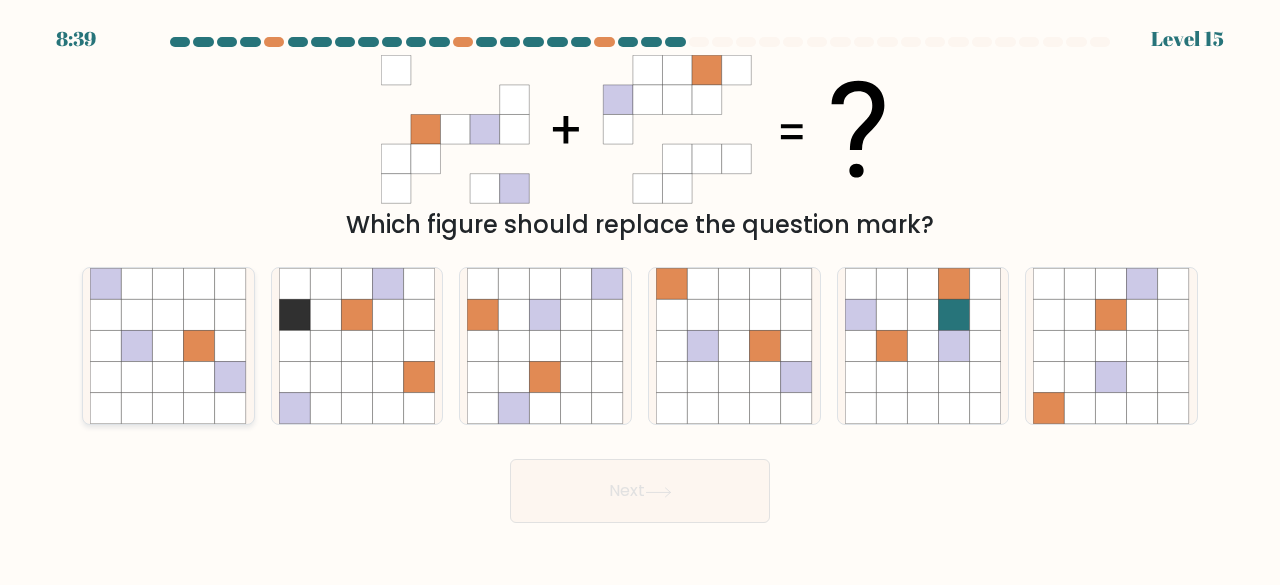 click 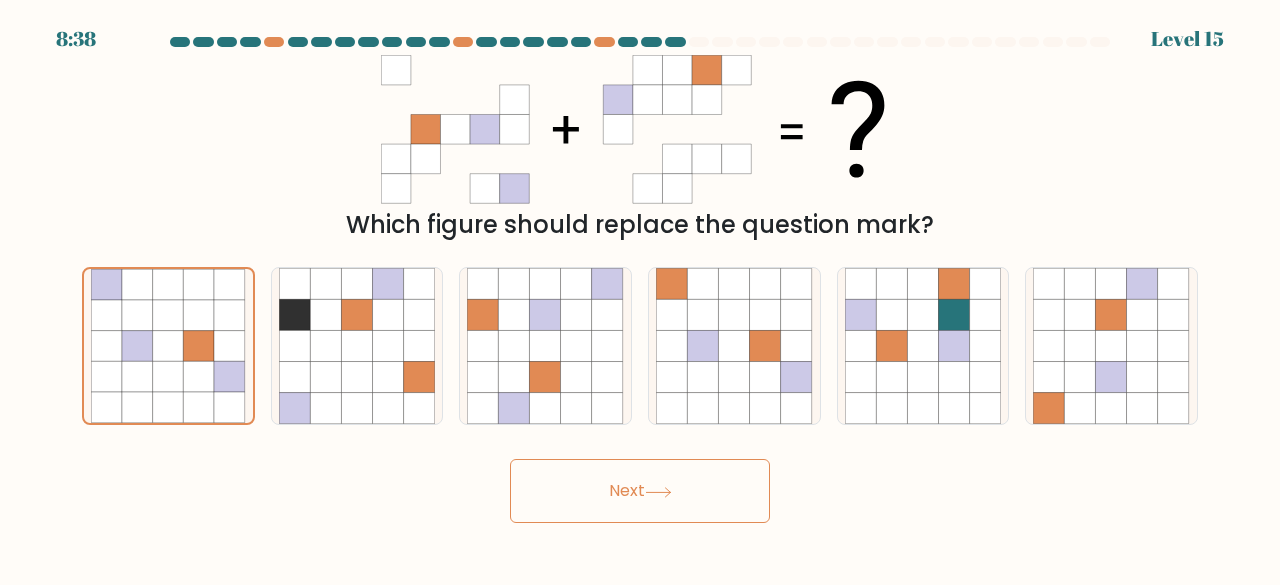 click on "Next" at bounding box center (640, 491) 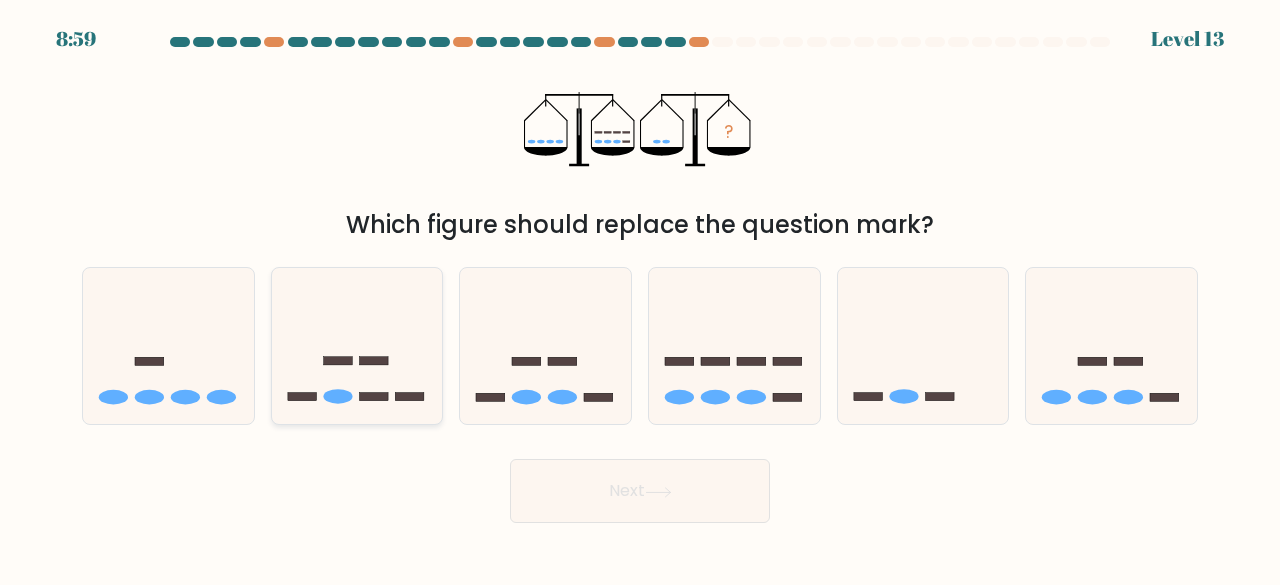 click 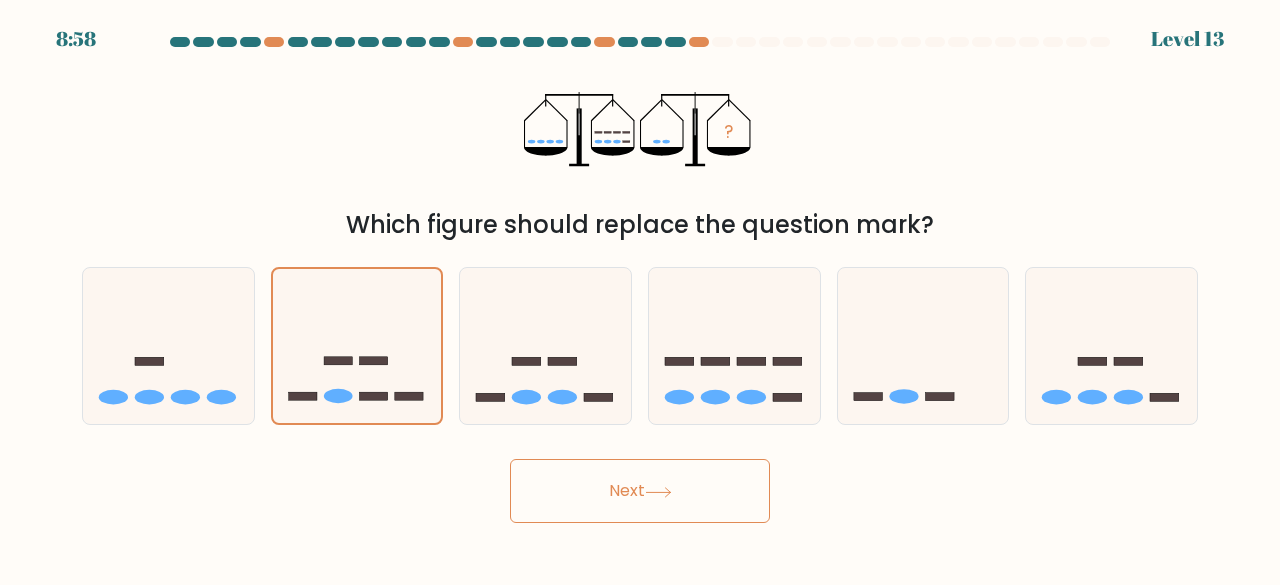 click on "Next" at bounding box center (640, 491) 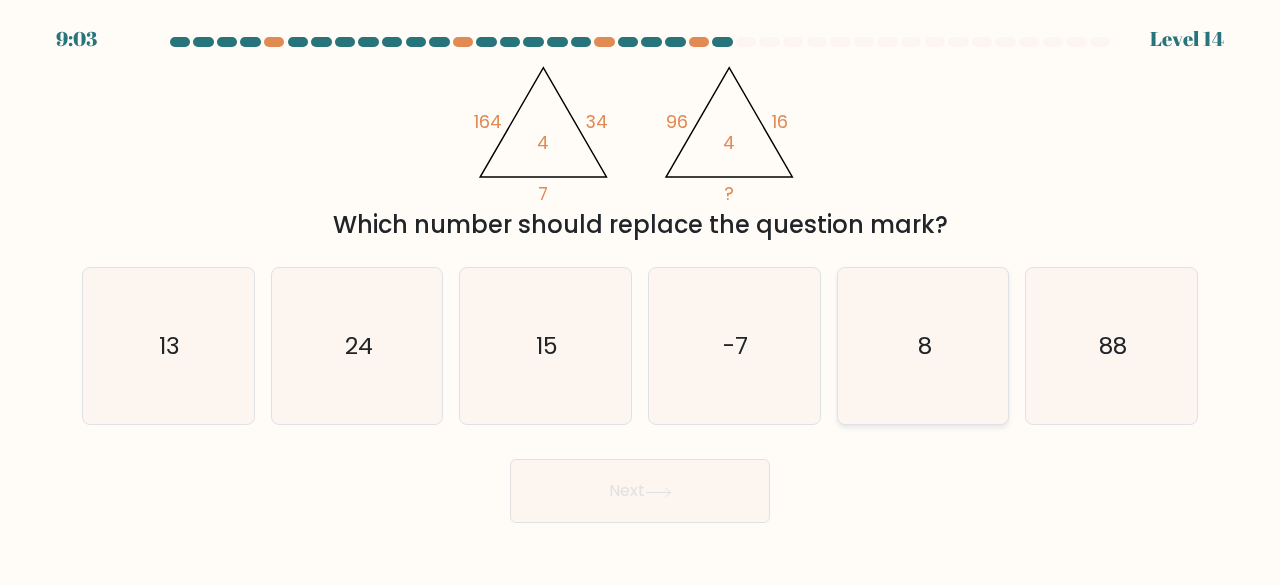 click on "8" 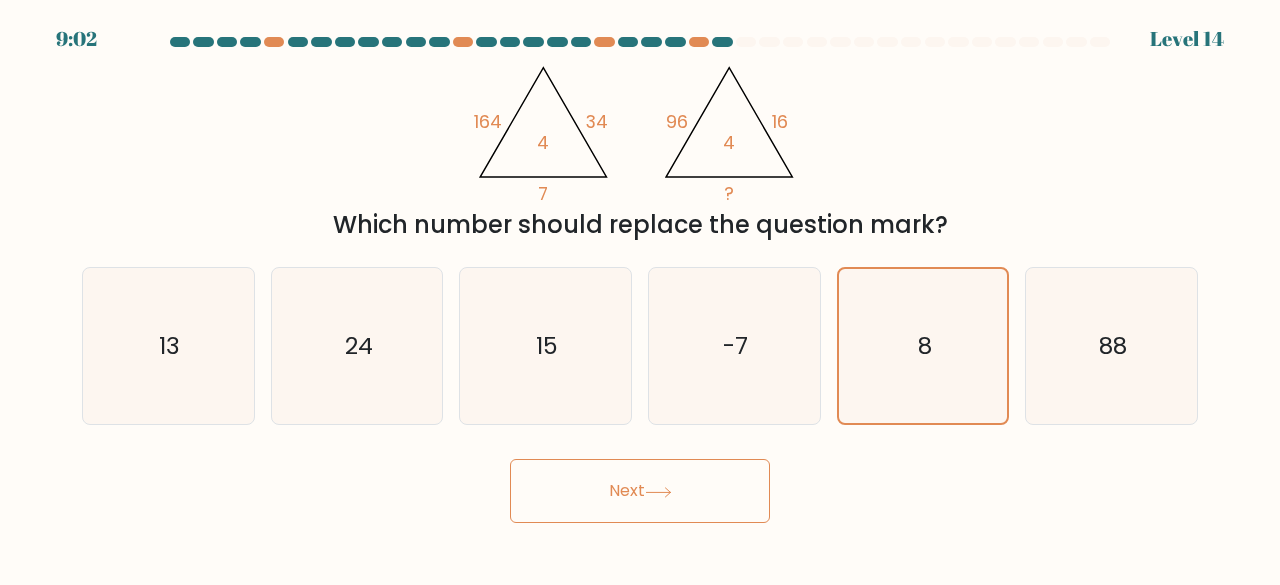 click 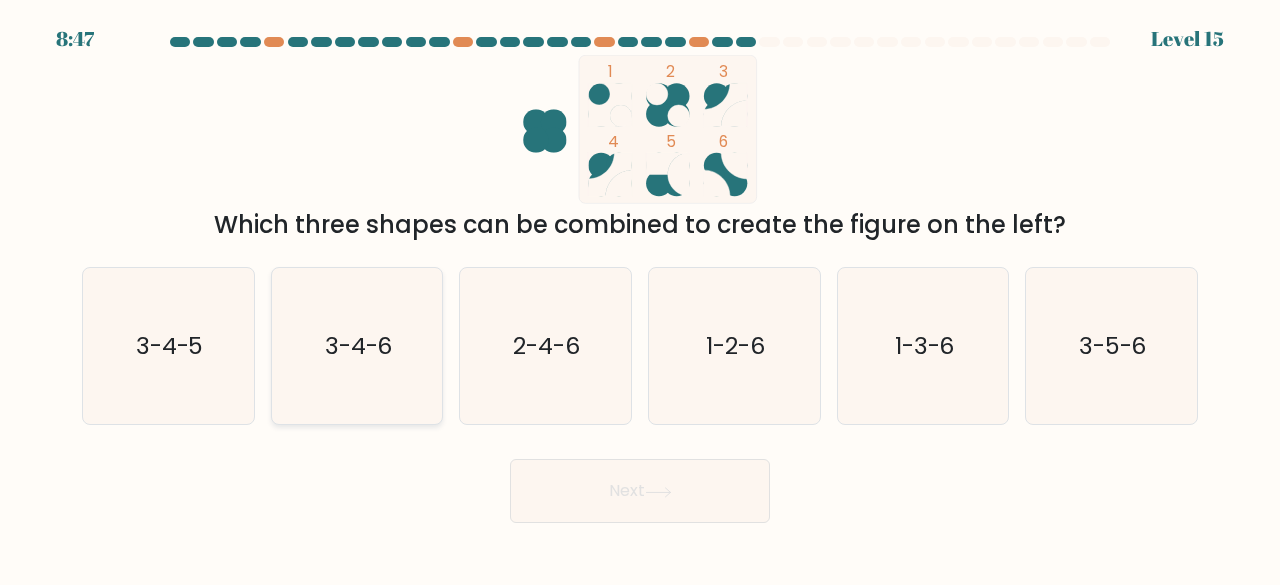 click on "3-4-6" 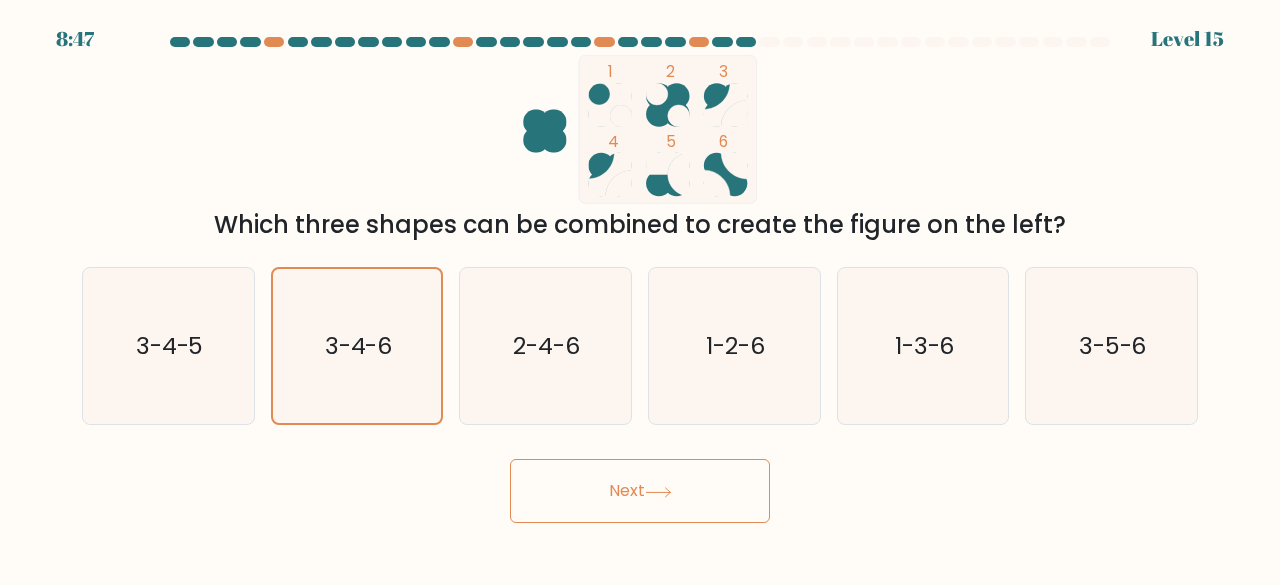 click on "Next" at bounding box center [640, 491] 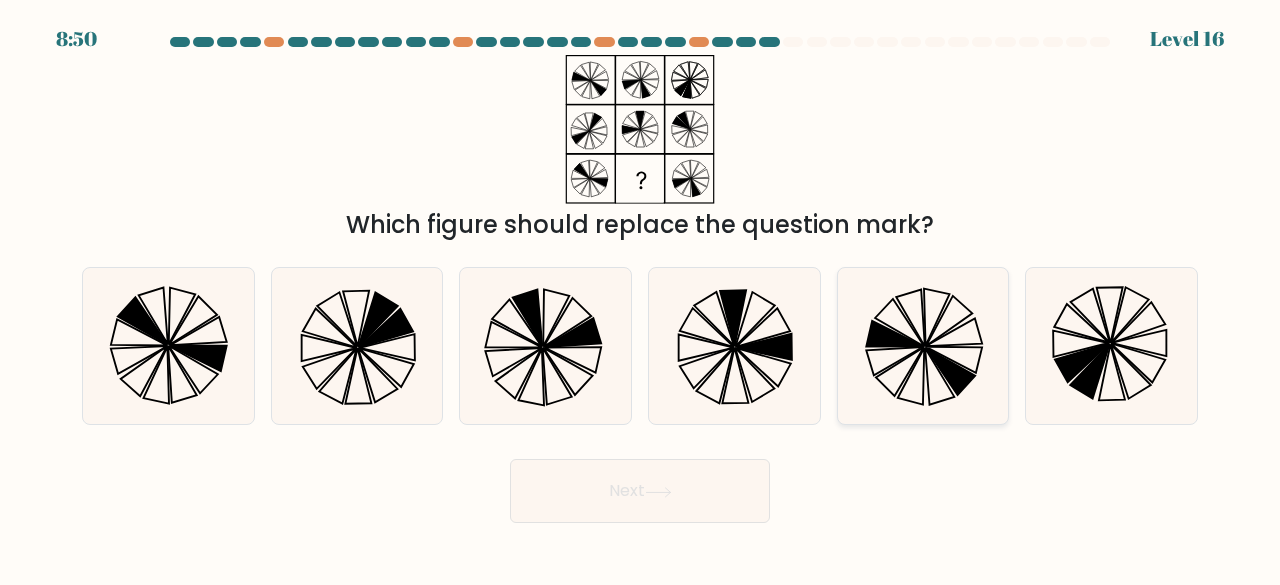 click 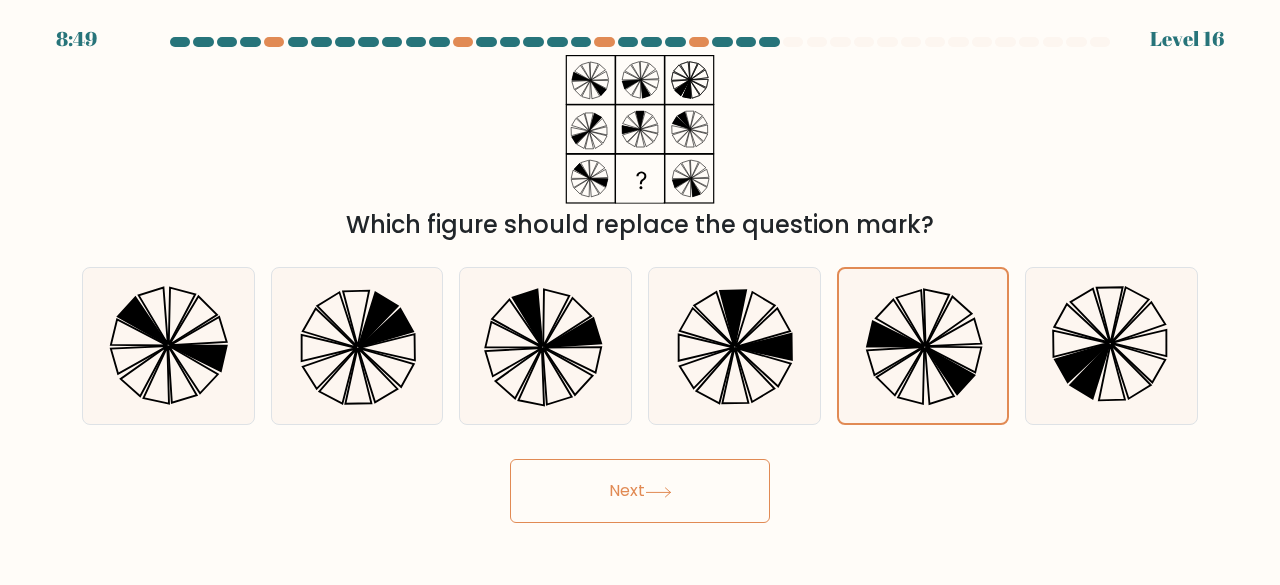 click on "Next" at bounding box center (640, 491) 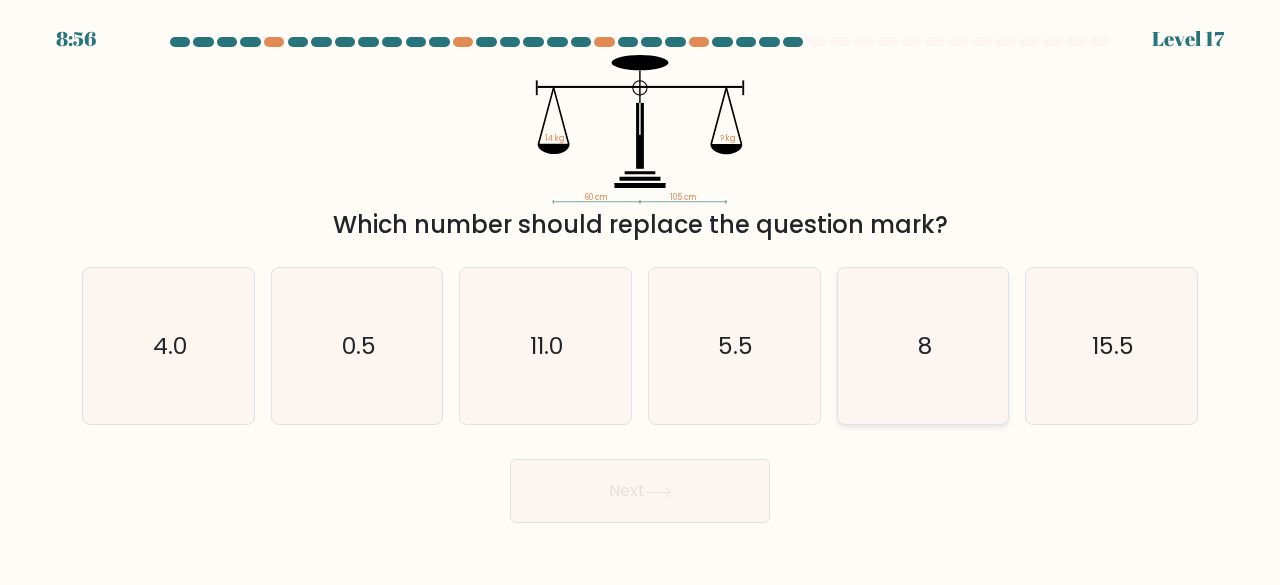 click on "8" 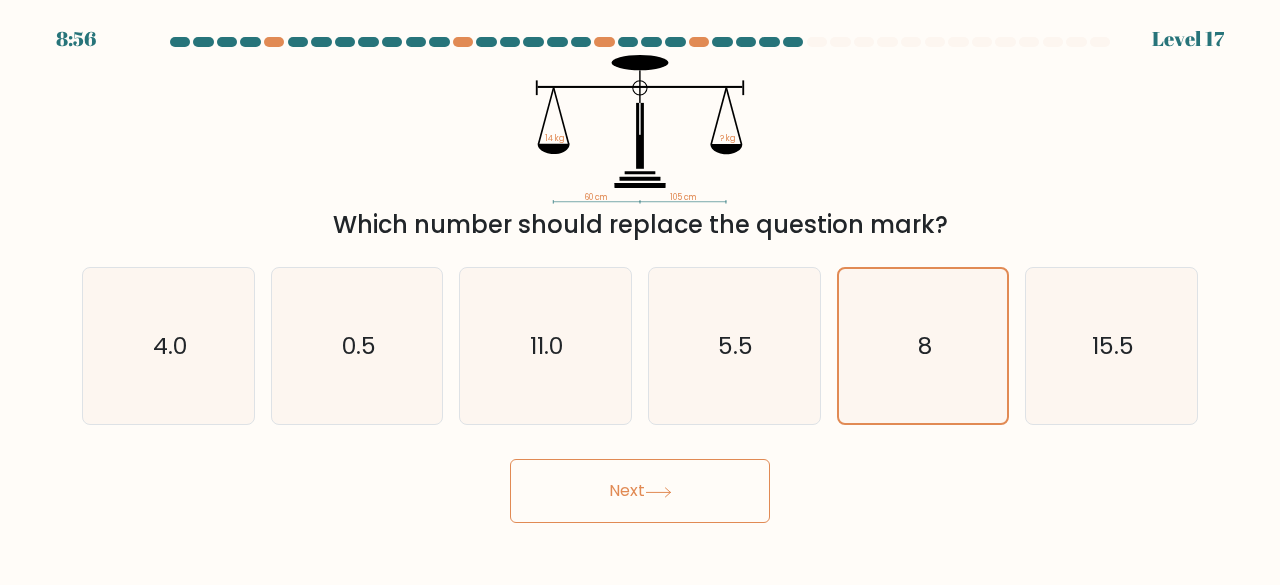 click on "Next" at bounding box center [640, 491] 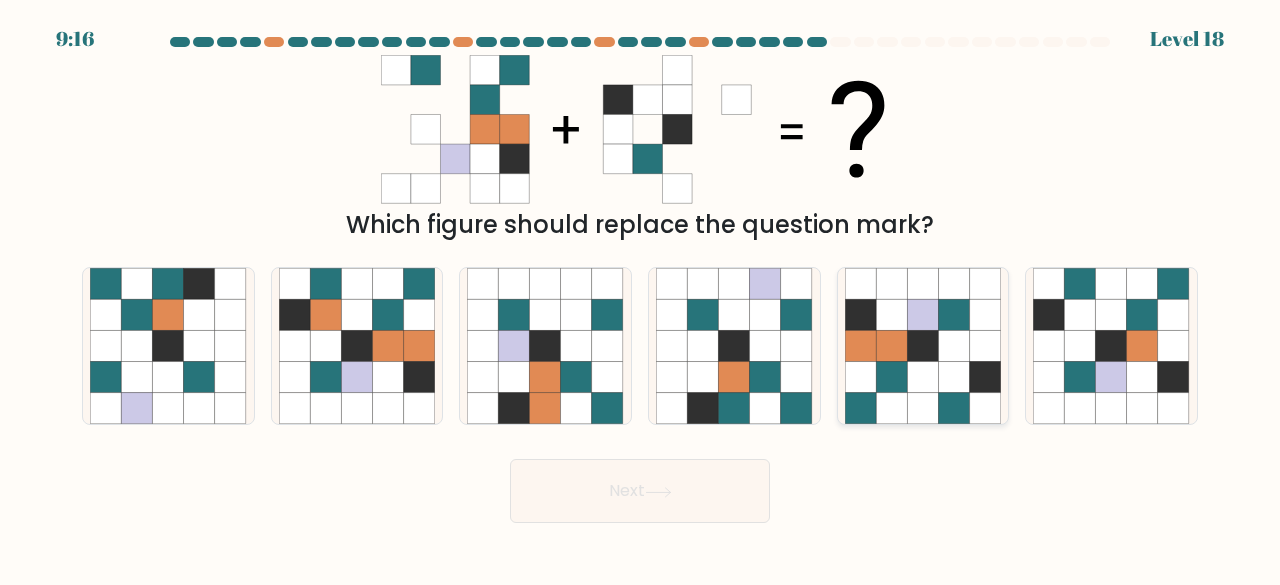 click 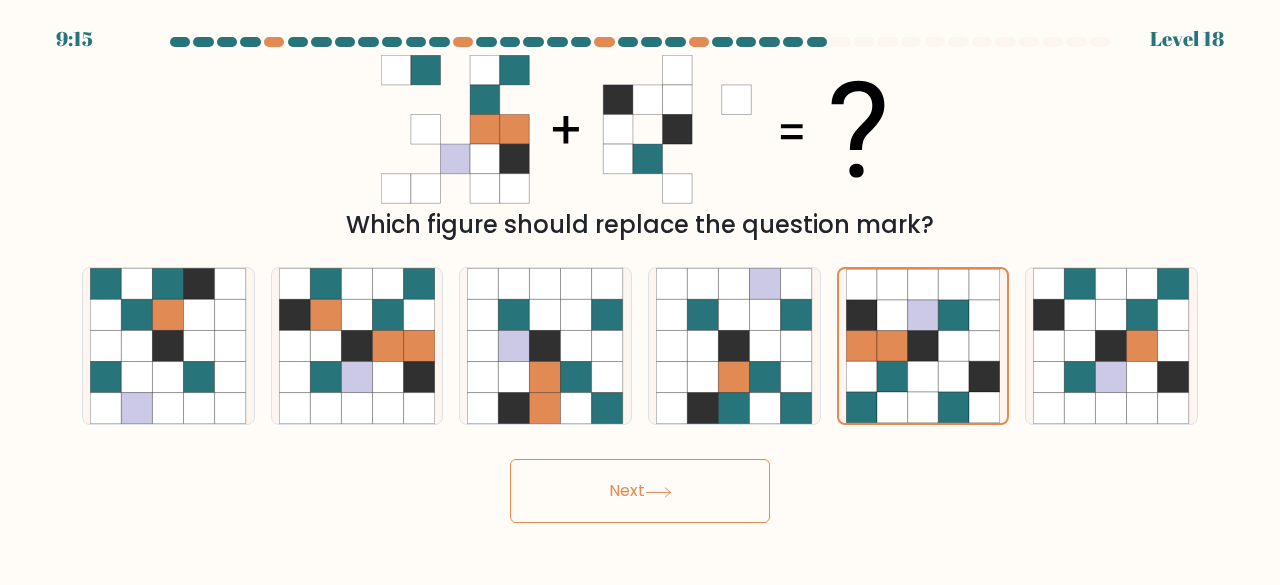 click on "Next" at bounding box center [640, 491] 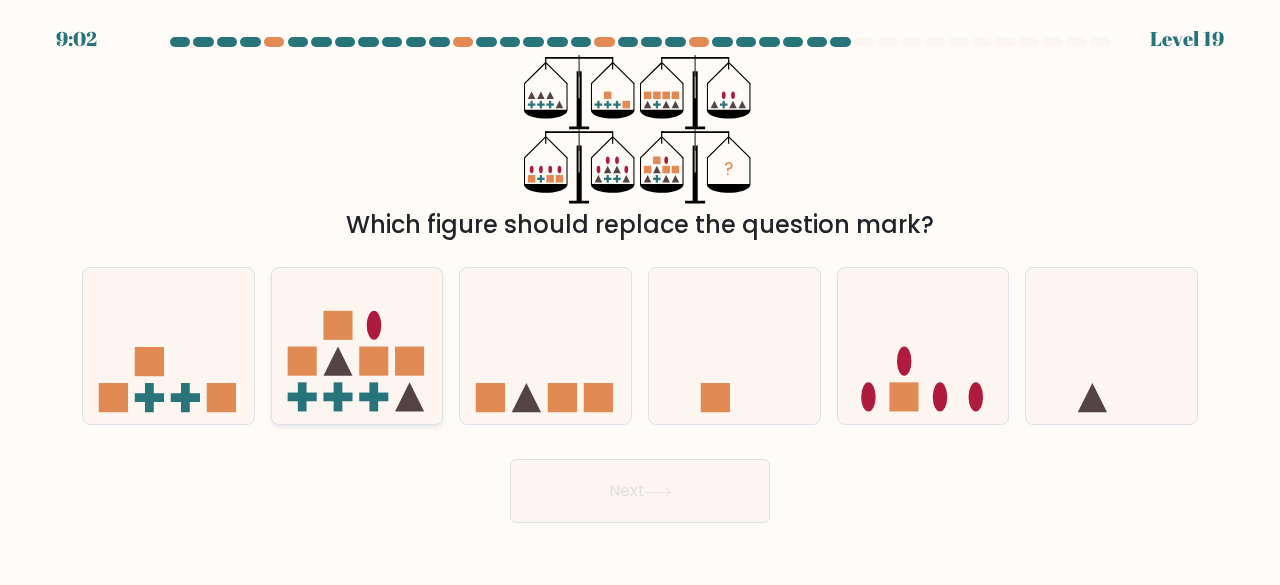 click 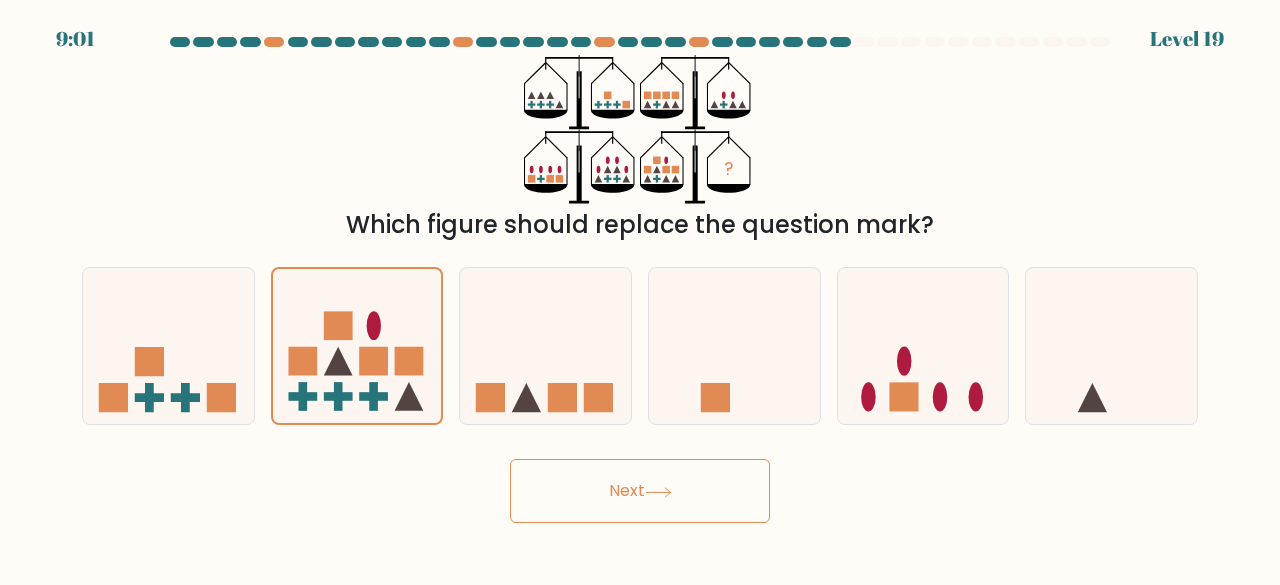 click on "9:01
Level 19" at bounding box center [640, 292] 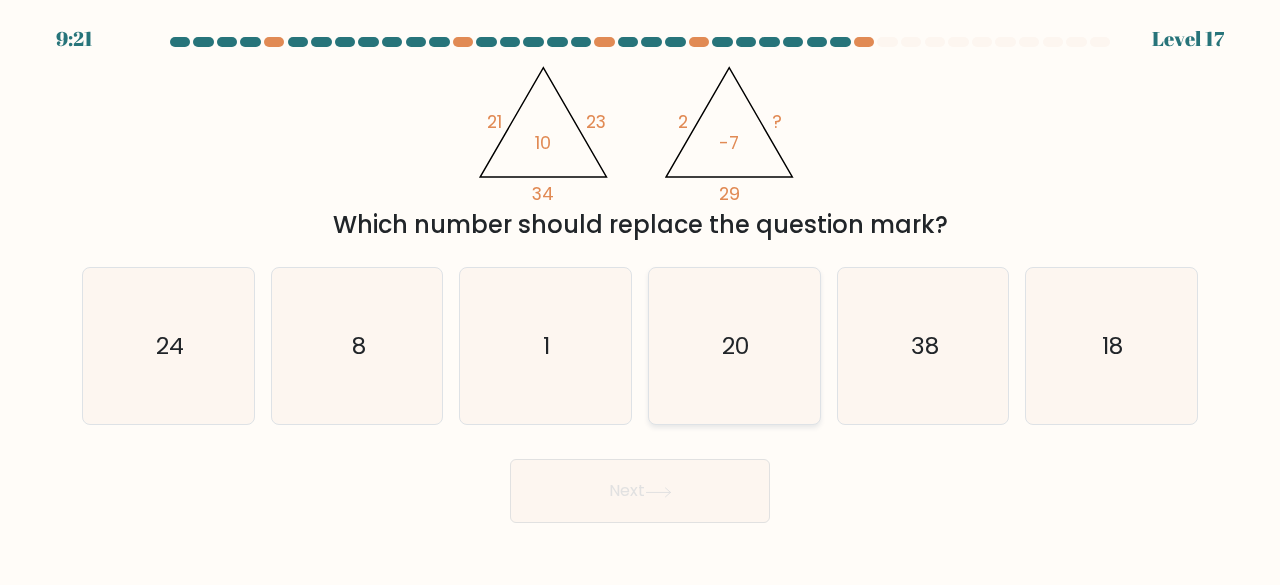 click on "20" 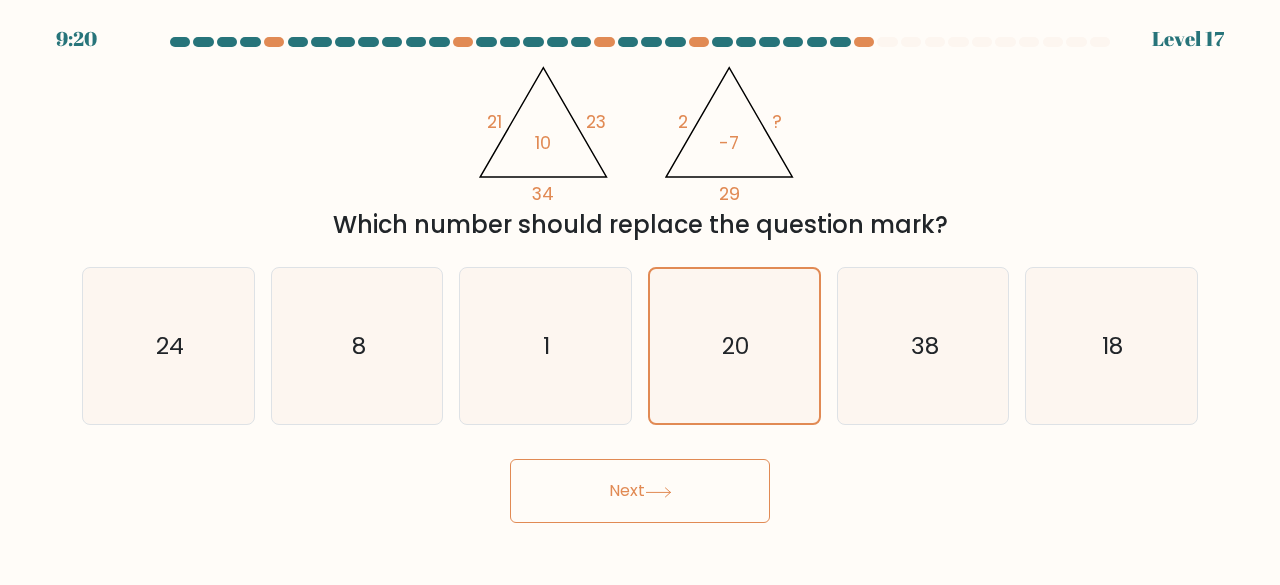 click on "Next" at bounding box center (640, 491) 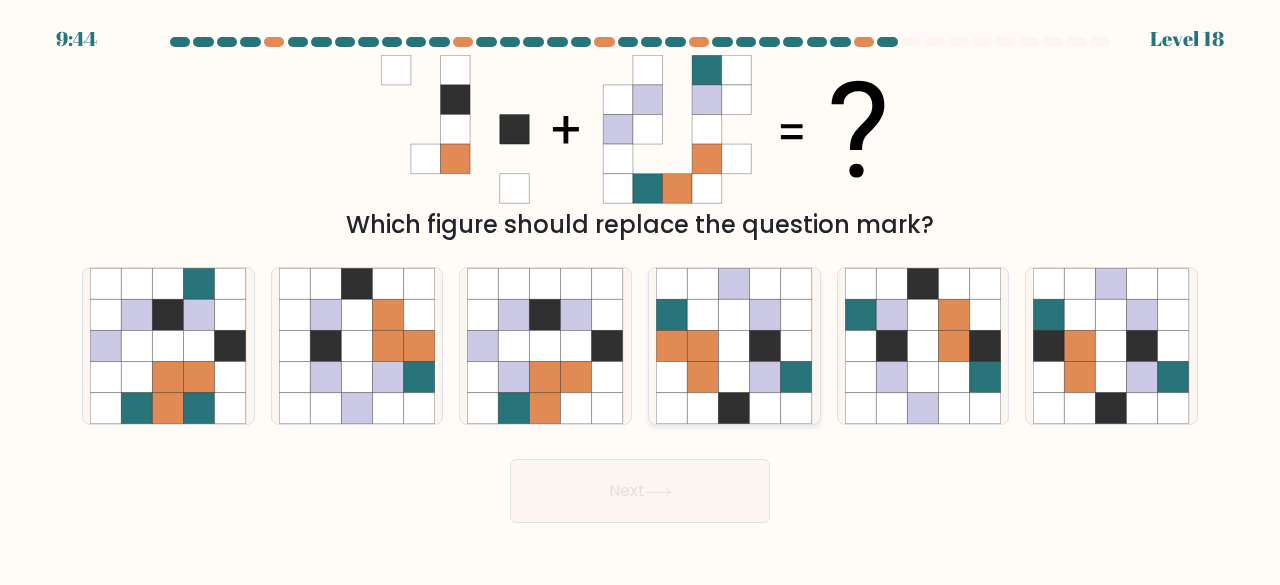 click 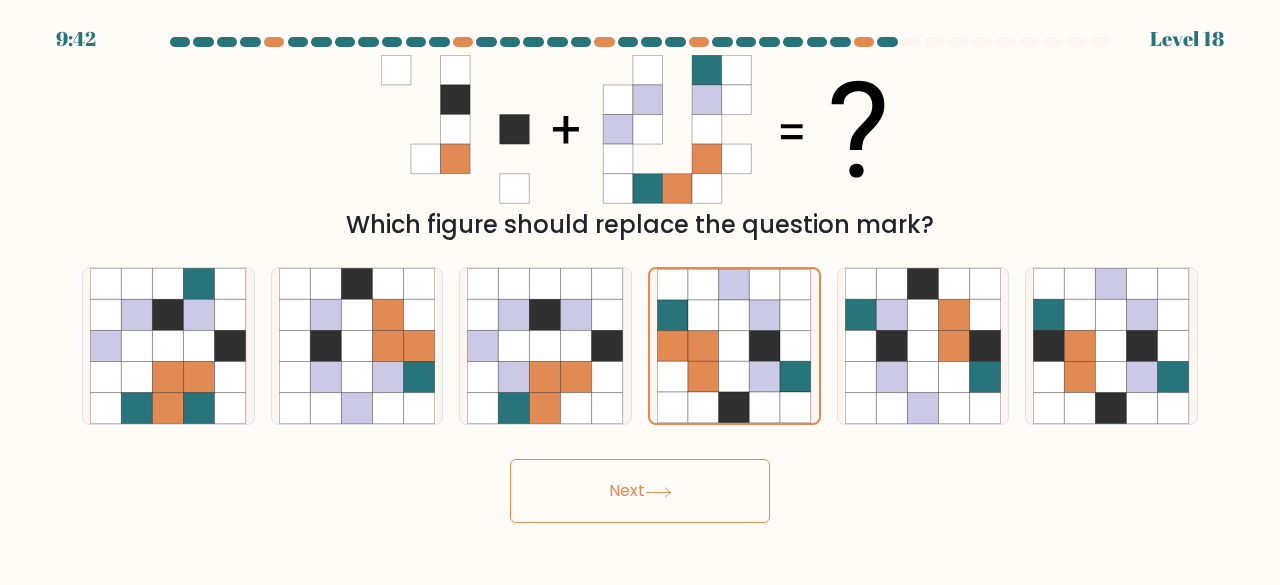 click on "Next" at bounding box center [640, 491] 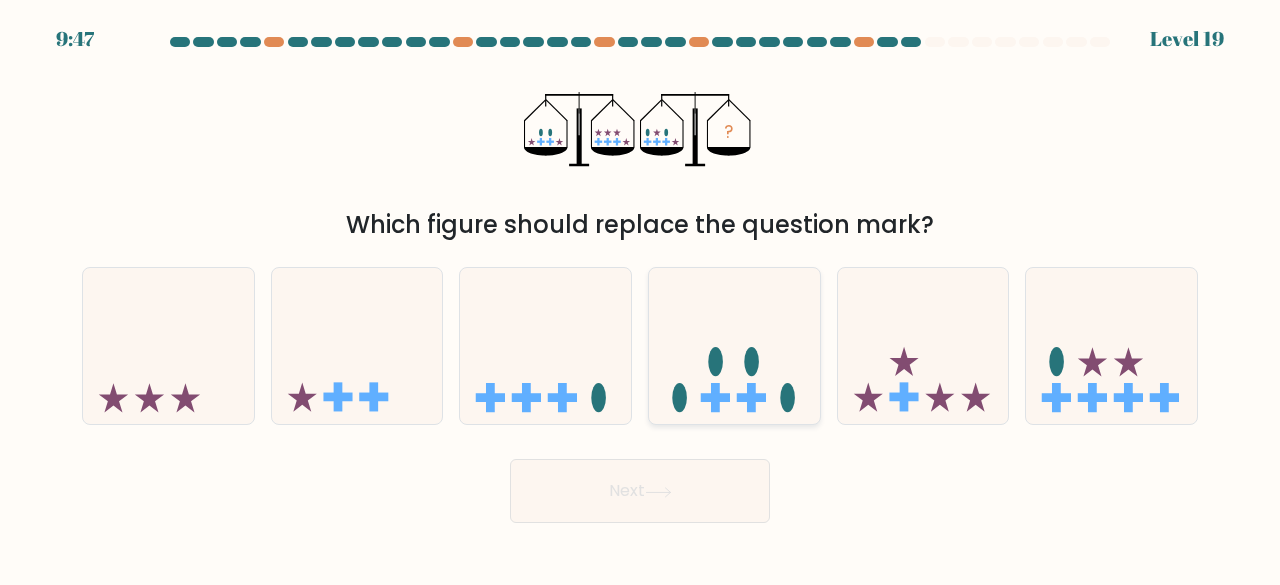 click 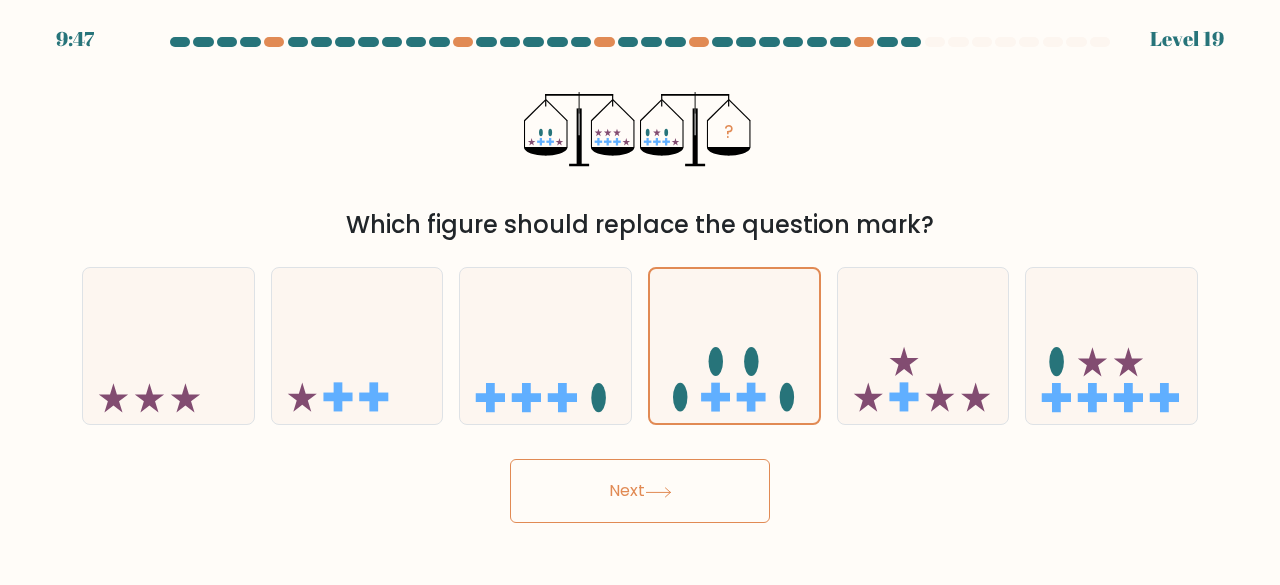 click on "Next" at bounding box center [640, 491] 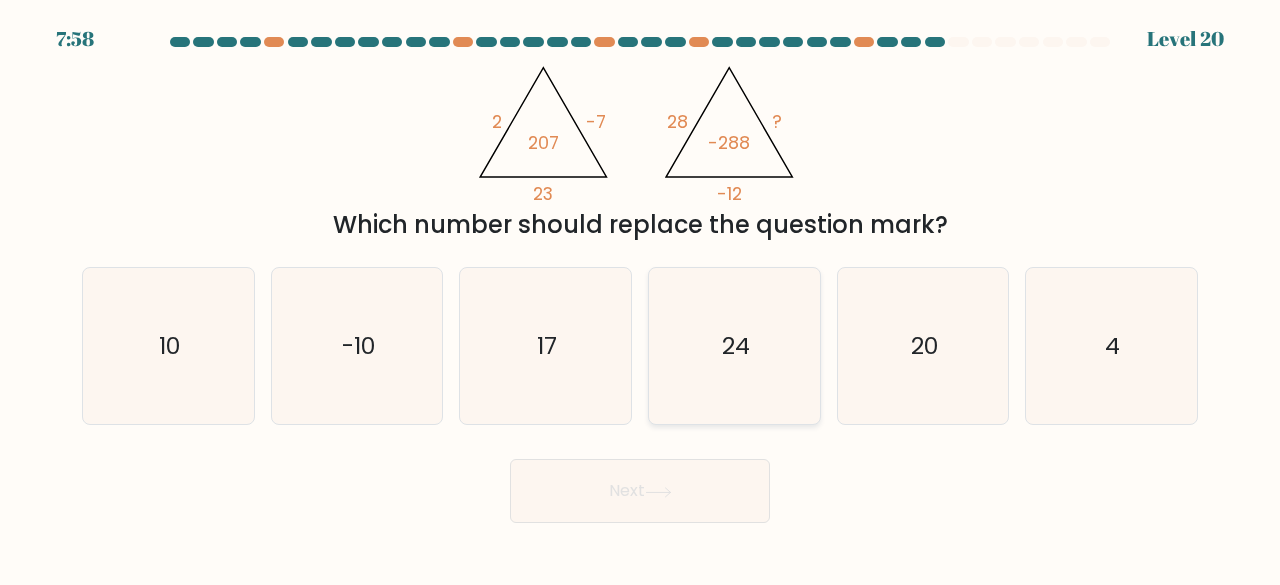 click on "24" 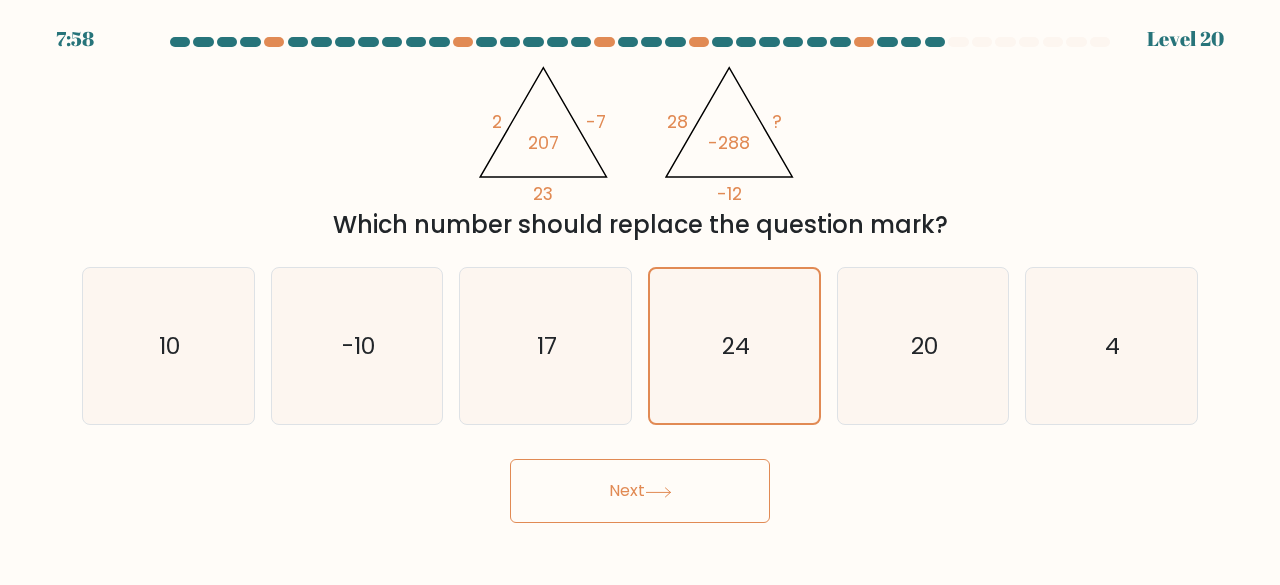 click on "Next" at bounding box center [640, 491] 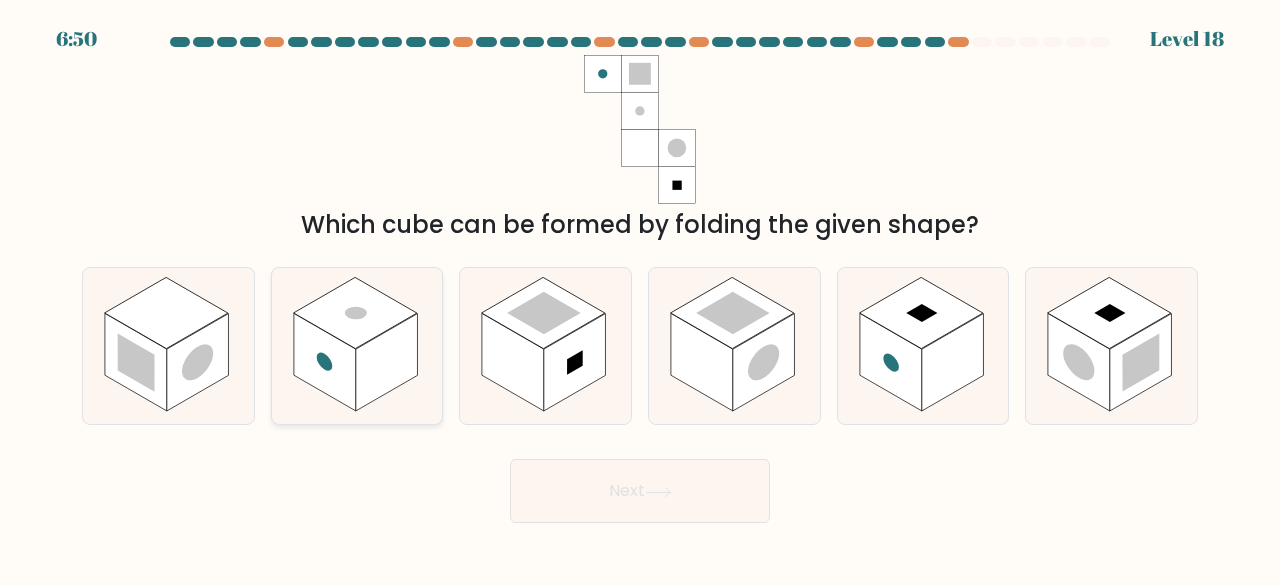 click 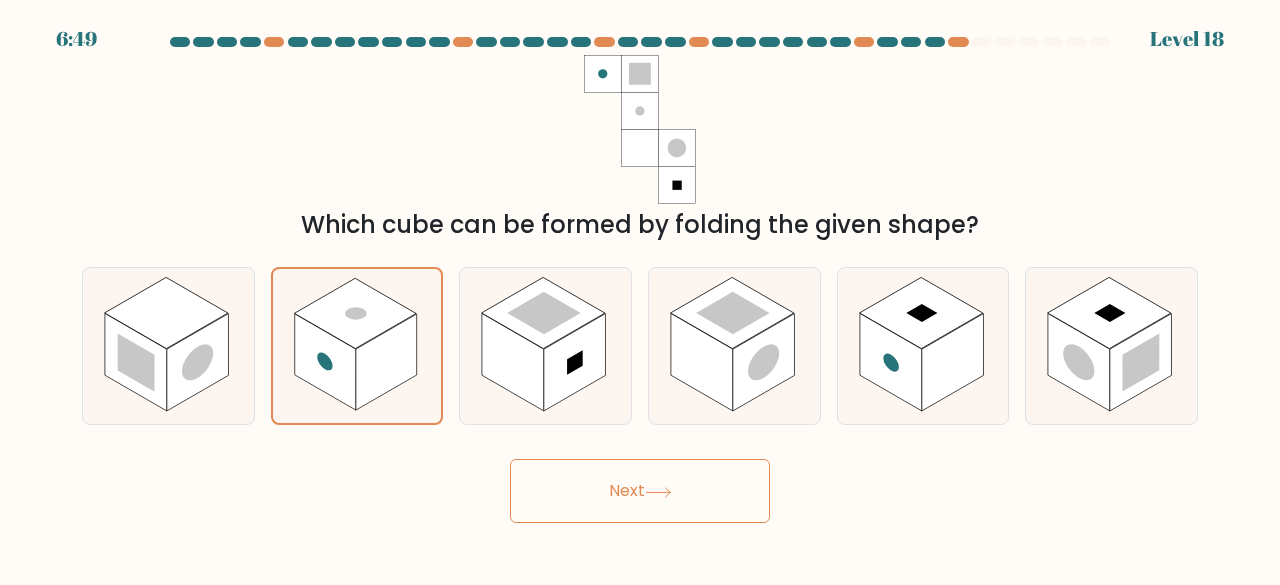 click on "Next" at bounding box center (640, 491) 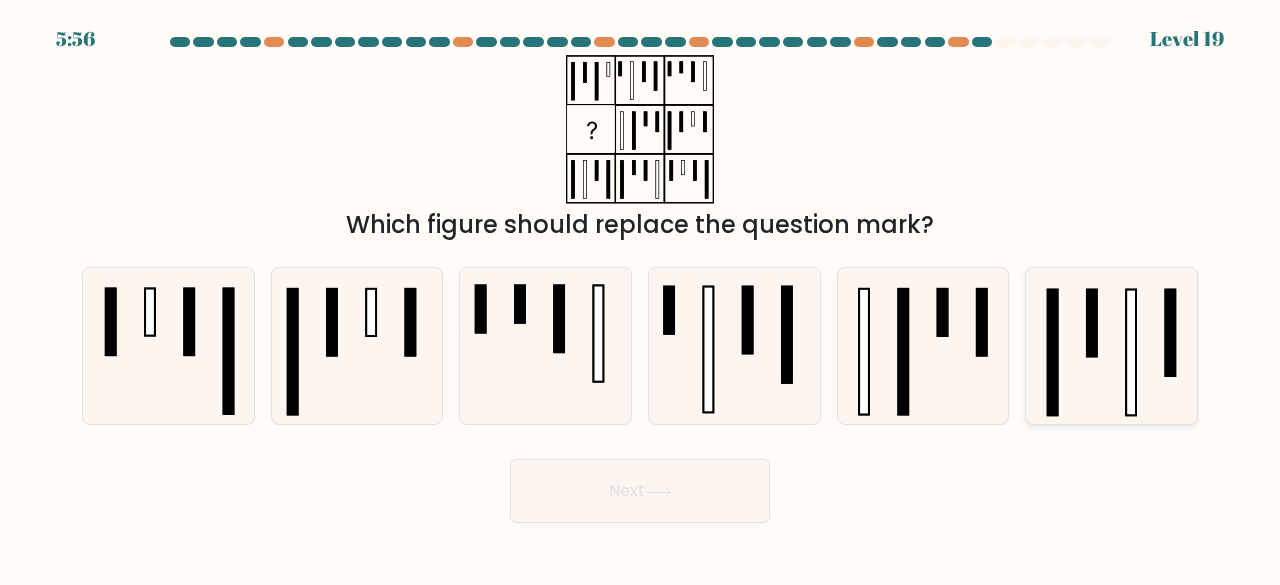 click 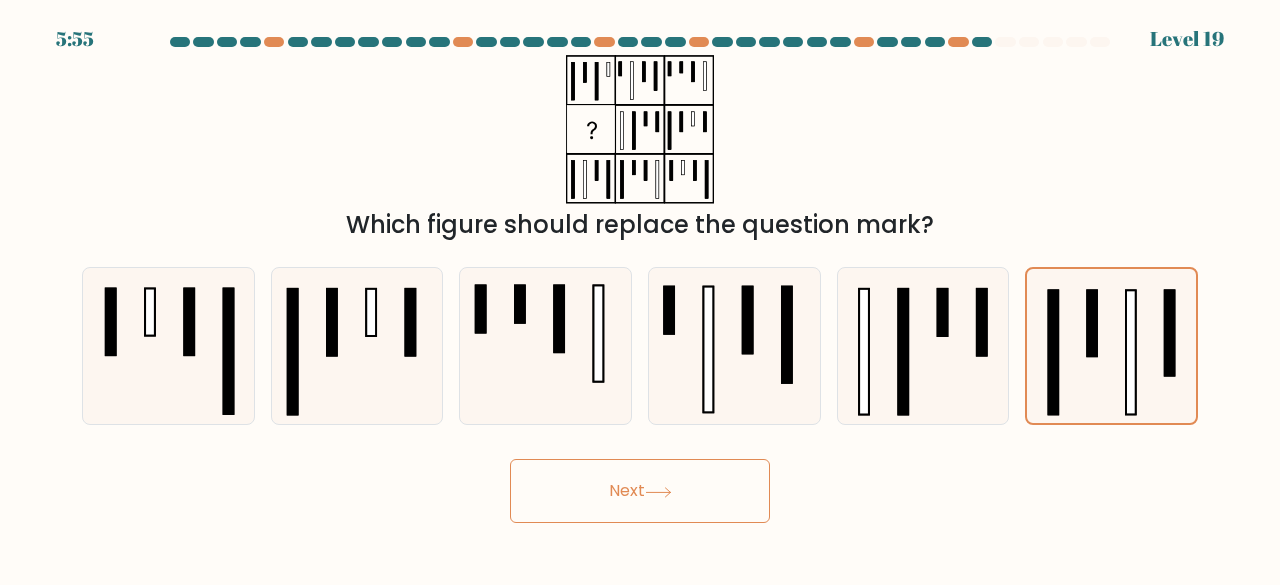 click 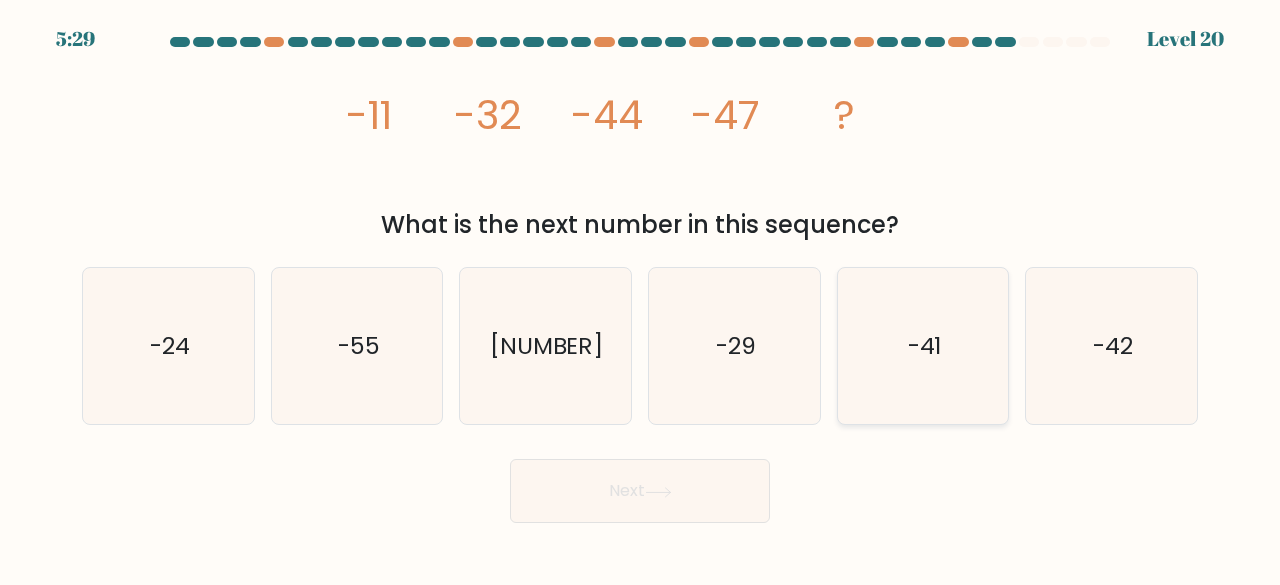 click on "-41" 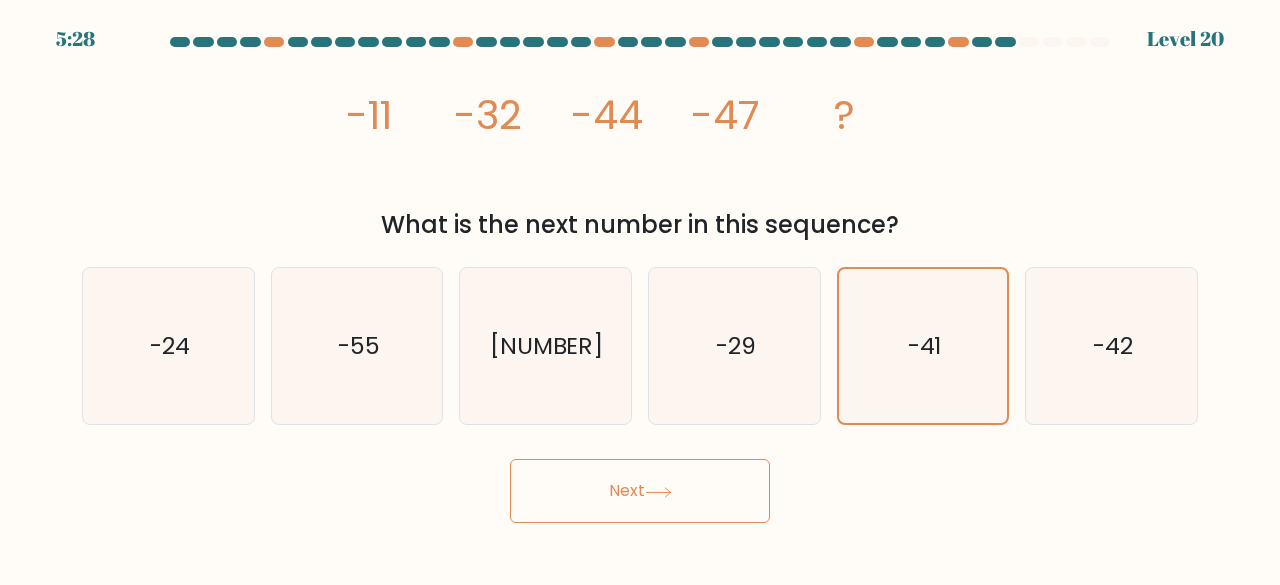 click on "Next" at bounding box center [640, 491] 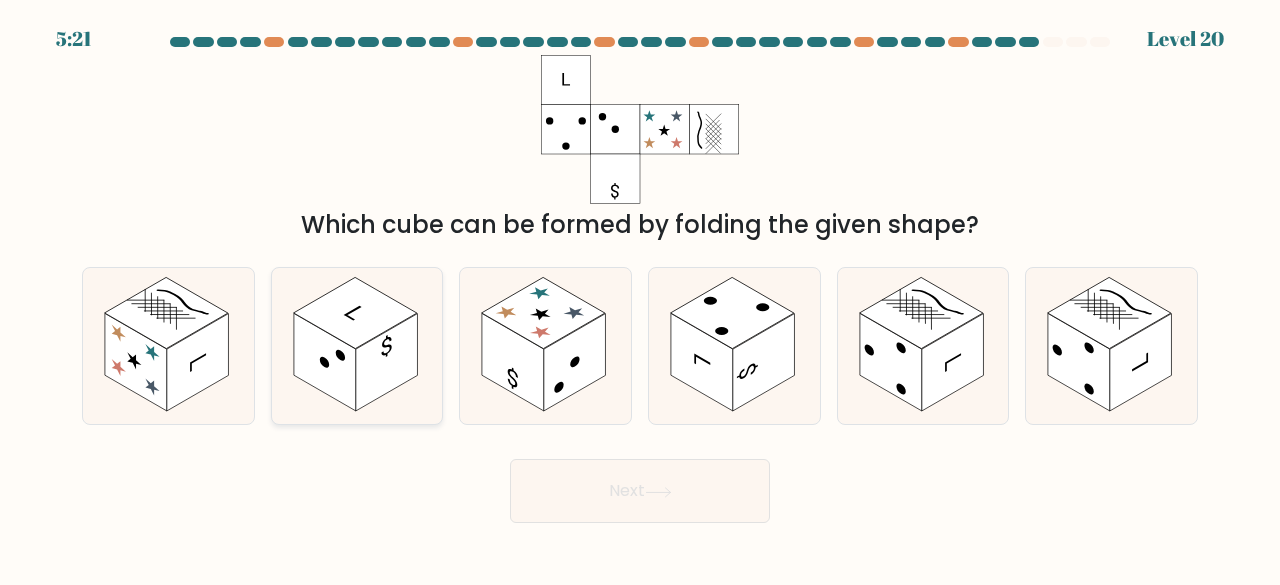 click 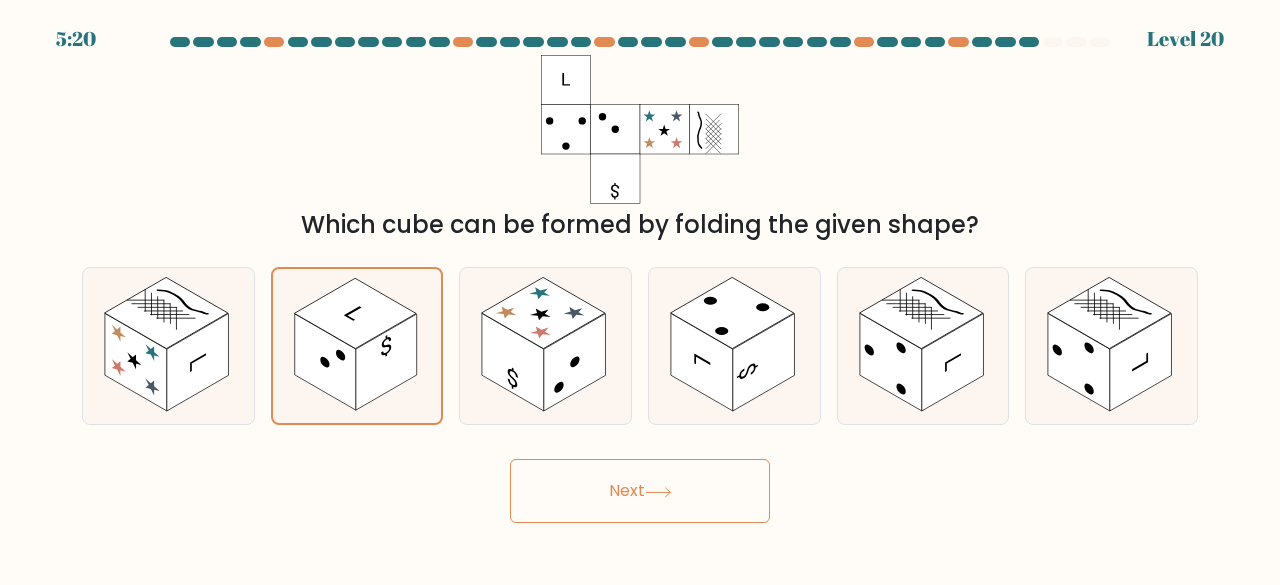 click on "Next" at bounding box center [640, 491] 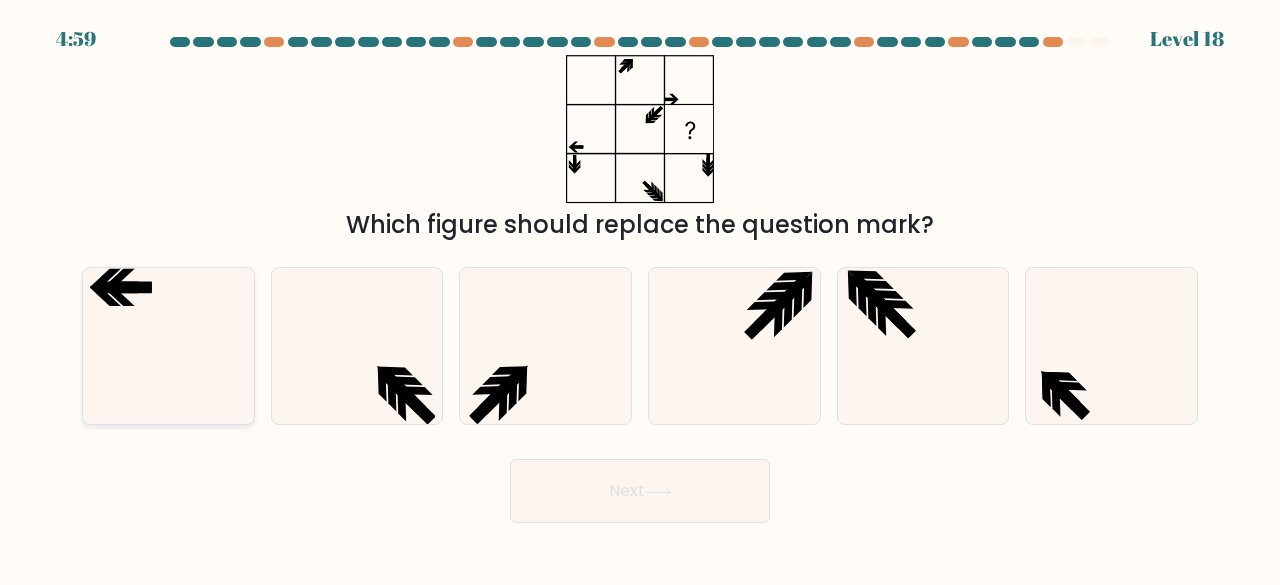 click 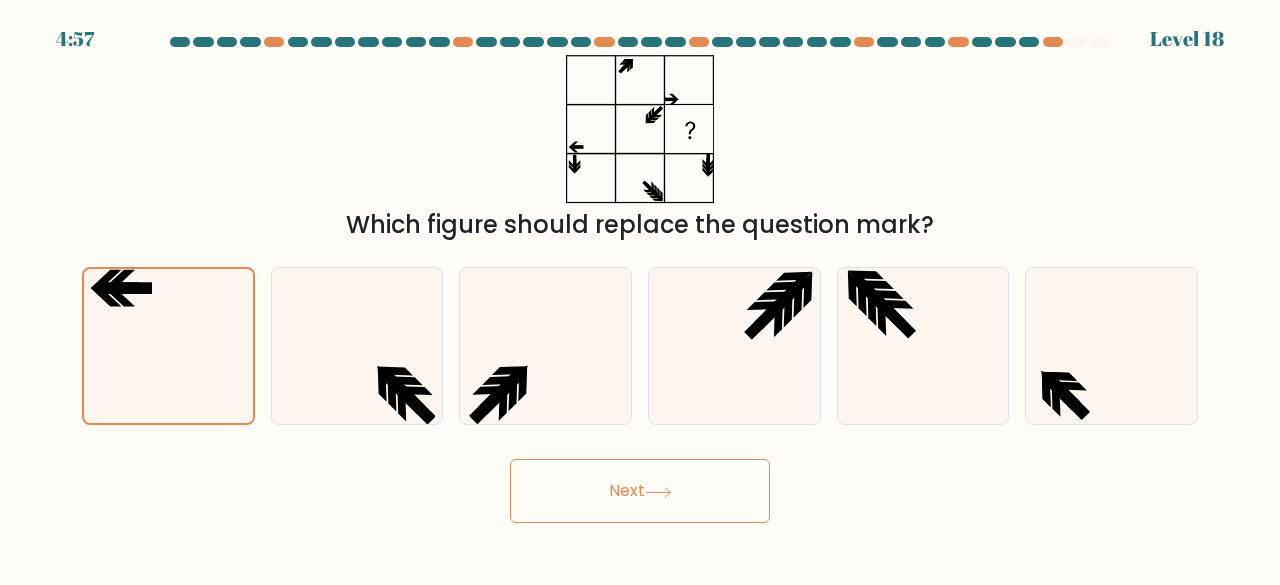 click on "Next" at bounding box center (640, 491) 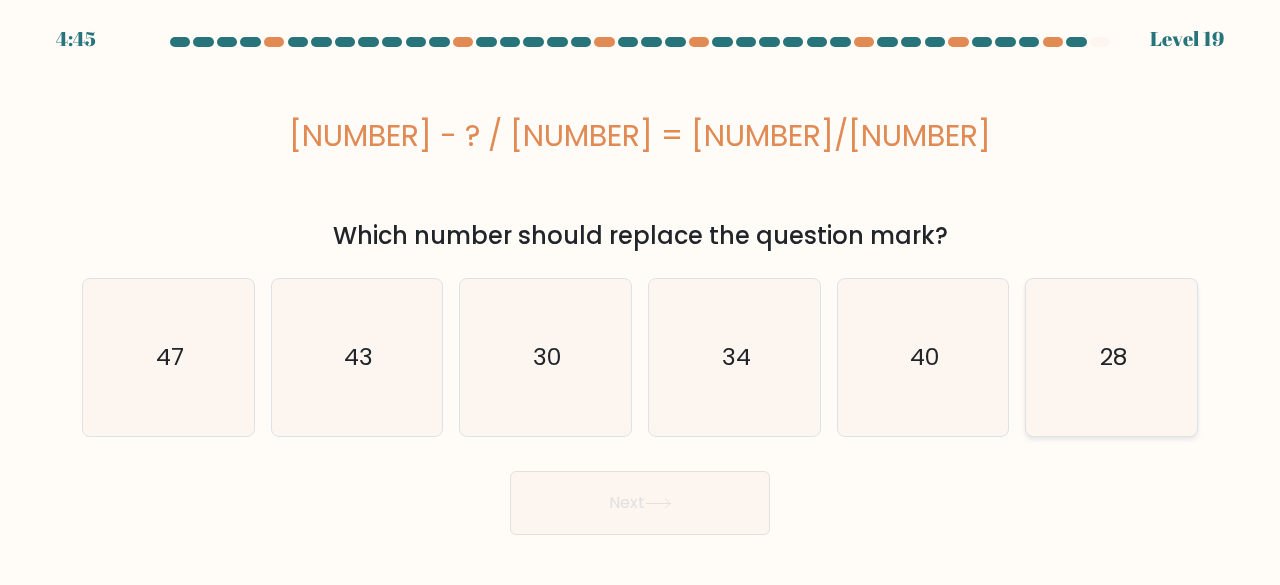click on "28" 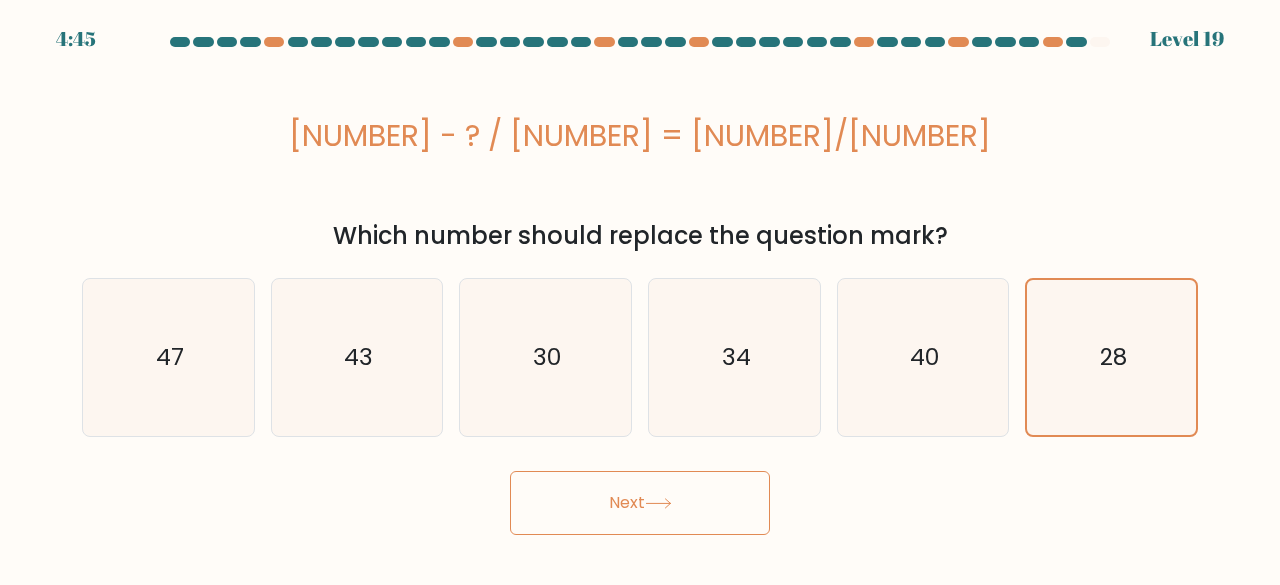 click on "Next" at bounding box center (640, 503) 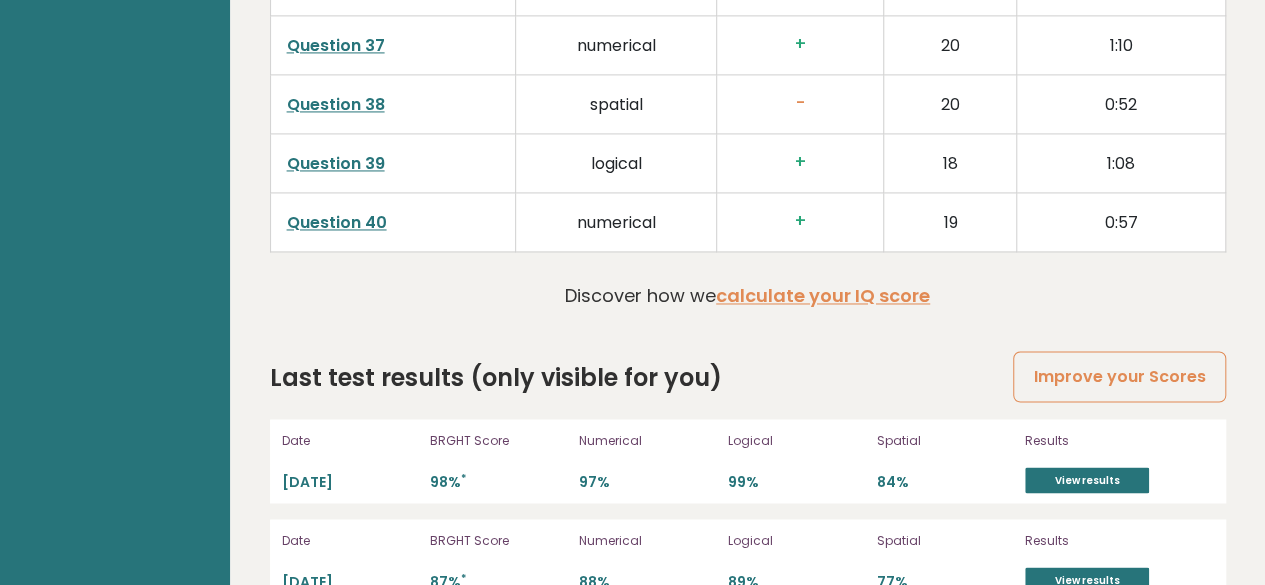 scroll, scrollTop: 5310, scrollLeft: 0, axis: vertical 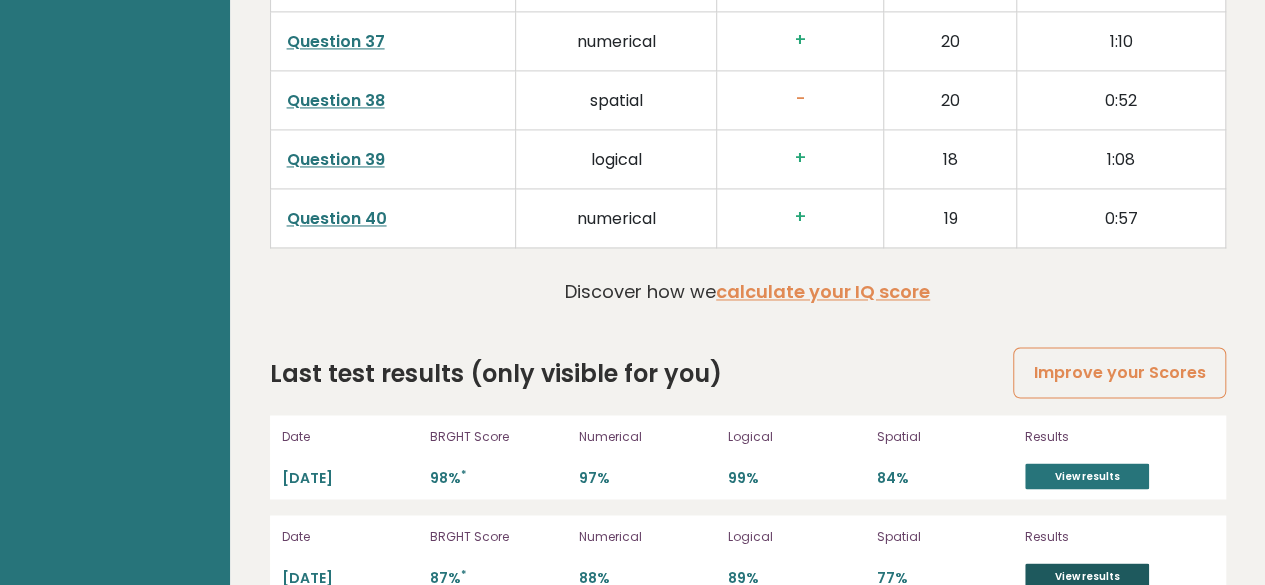 click on "View results" at bounding box center [1087, 576] 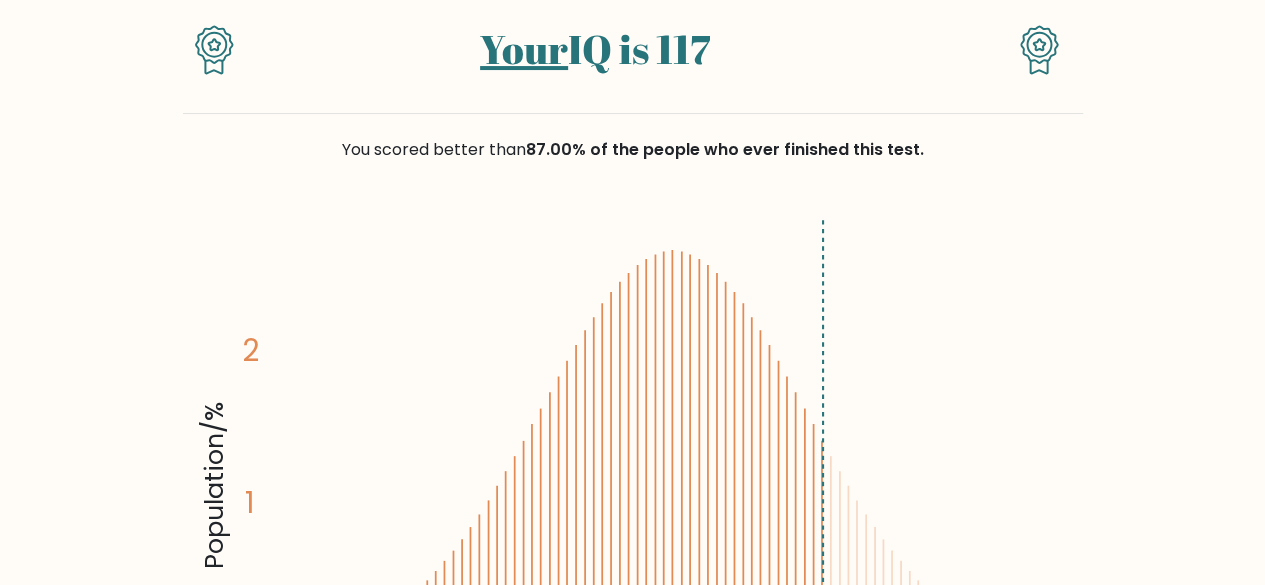 scroll, scrollTop: 0, scrollLeft: 0, axis: both 